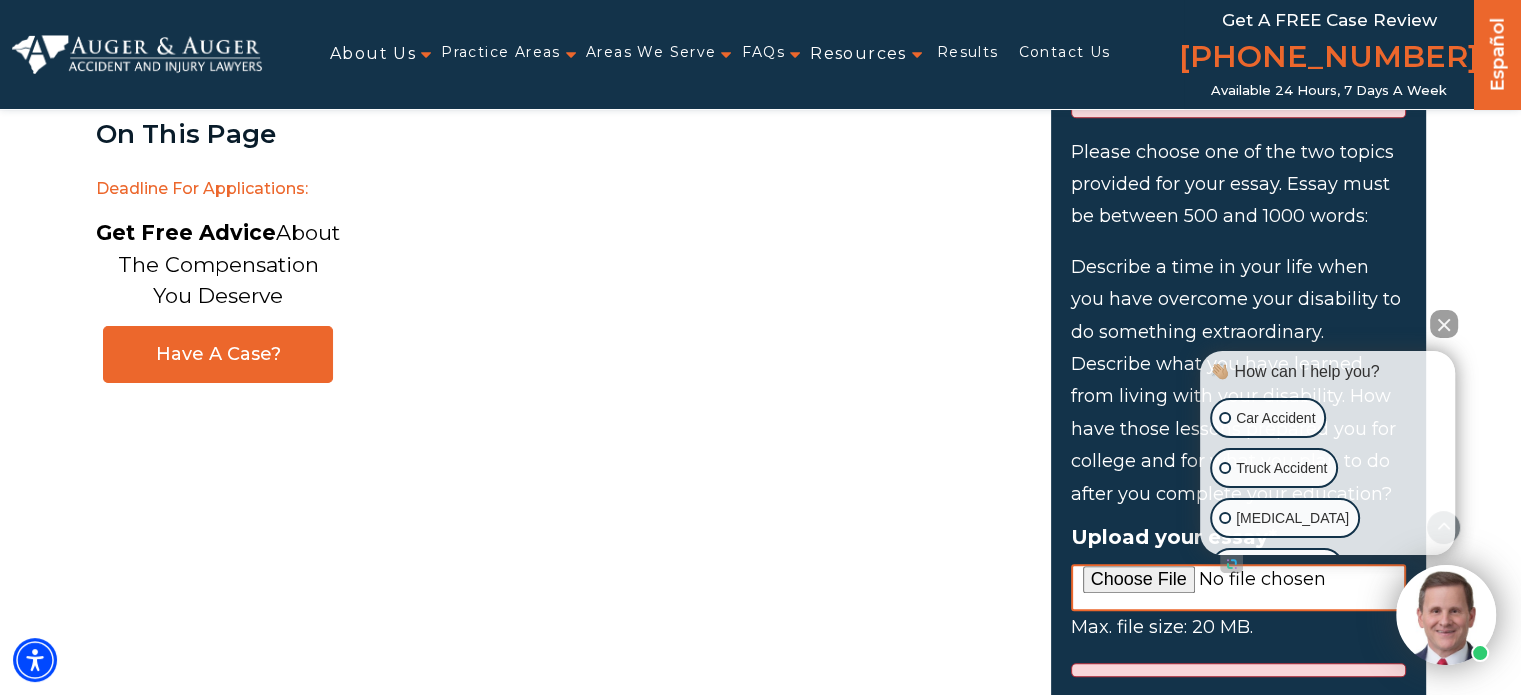 scroll, scrollTop: 2051, scrollLeft: 0, axis: vertical 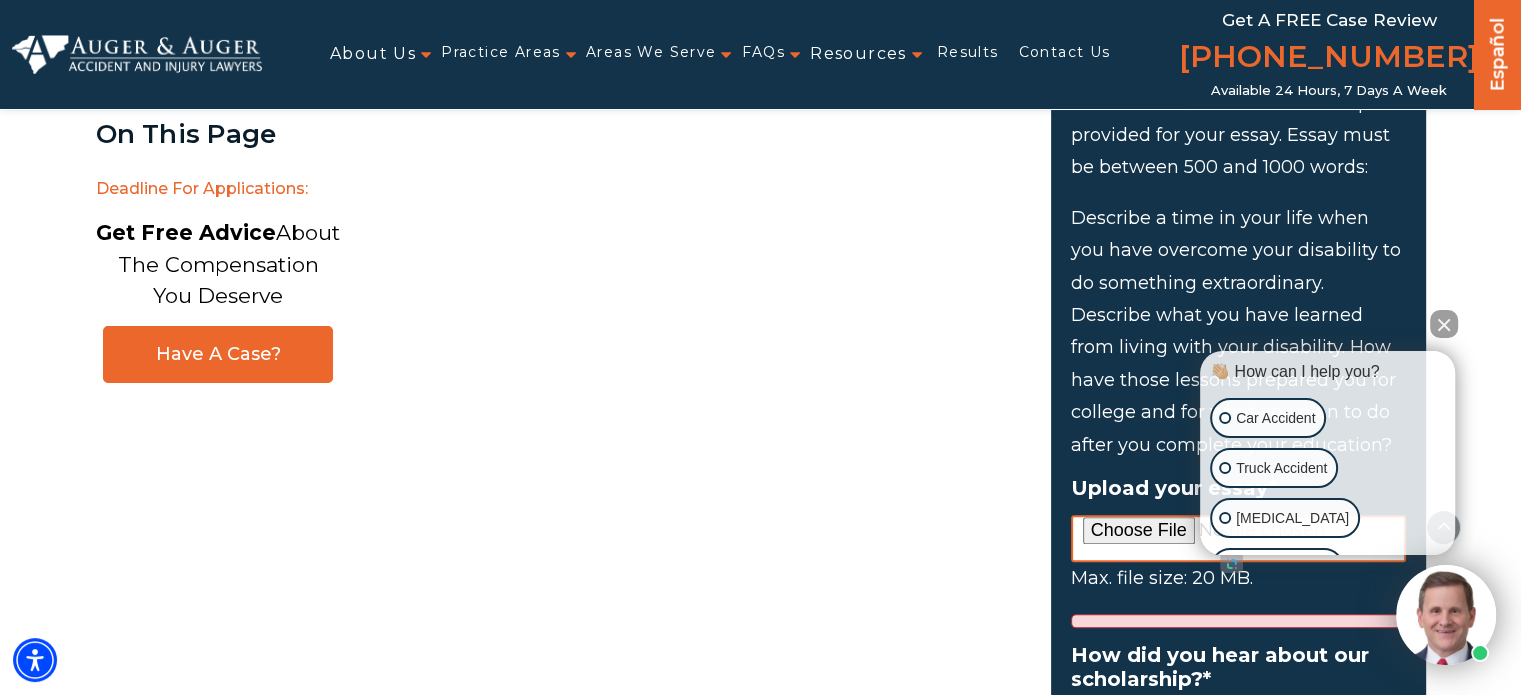 click on "About Us     About Us   Attorneys     Herbert Auger   Arlene Auger   Hunter Gillespie   Madison McLawhorn   Tyler Skitt   View All Attorneys       Blog   Testimonials   Our Promise   AA Guarantee   Giving Back   AA Disabled Scholar Award       Practice Areas     Car Accident   Truck Accident   Motorcycle Accident   Bicycle Accident   Wrongful Death   Dog Bite   Workers’ Compensation   Daycare Accident   See All Practice Areas       Areas We Serve     North Carolina     Charlotte   Asheville   Greensboro   Raleigh   Durham   View All Areas We Serve       South Carolina     Charleston   Columbia   Greenville   Rock Hill   Myrtle Beach   View All Areas We Serve       View All Locations       FAQs     North Carolina   South Carolina       Resources     Resources   eBooks   Police Accident Reports       Results   Contact Us          Get a FREE Case Review       (855) 971-0833     Hablamos Español       Español       Available 24 Hours, 7 Days a Week                             /" at bounding box center (760, 1989) 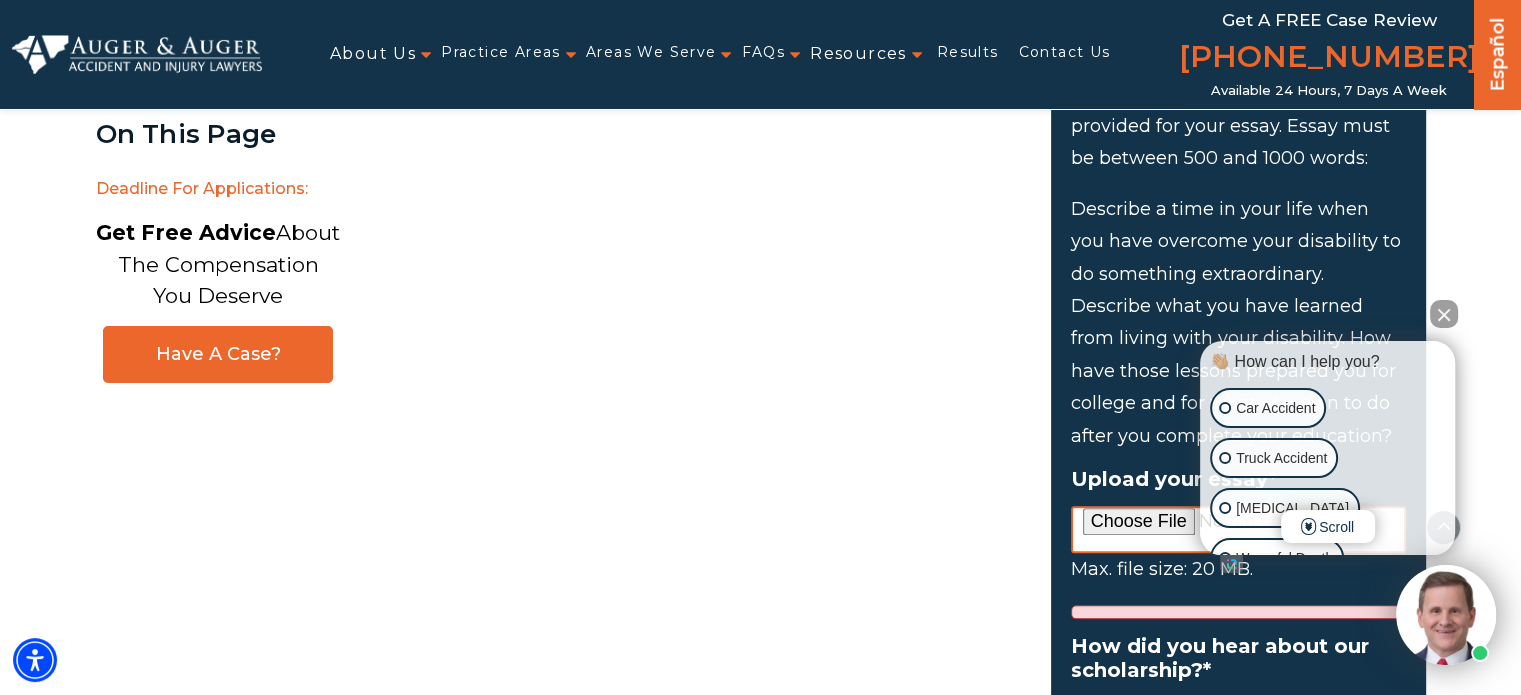 click at bounding box center (1444, 314) 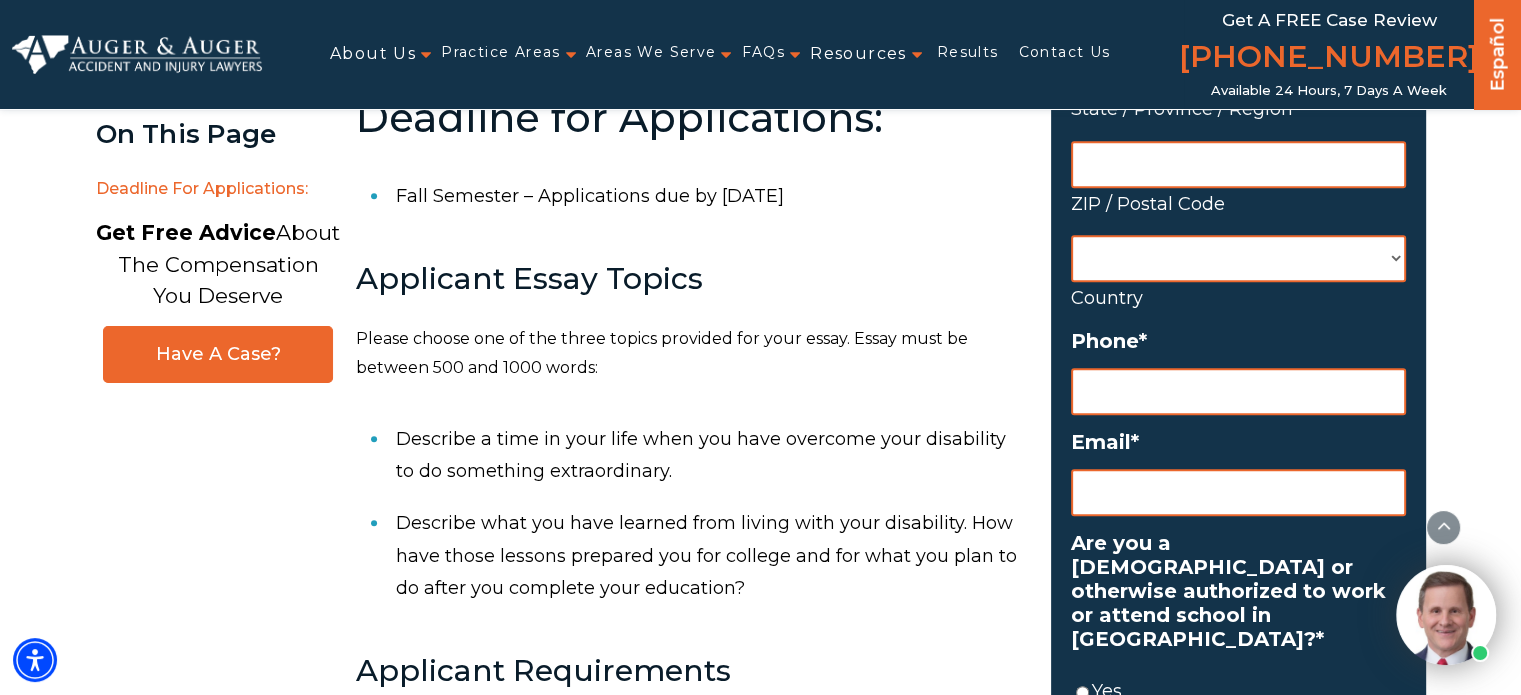 scroll, scrollTop: 784, scrollLeft: 0, axis: vertical 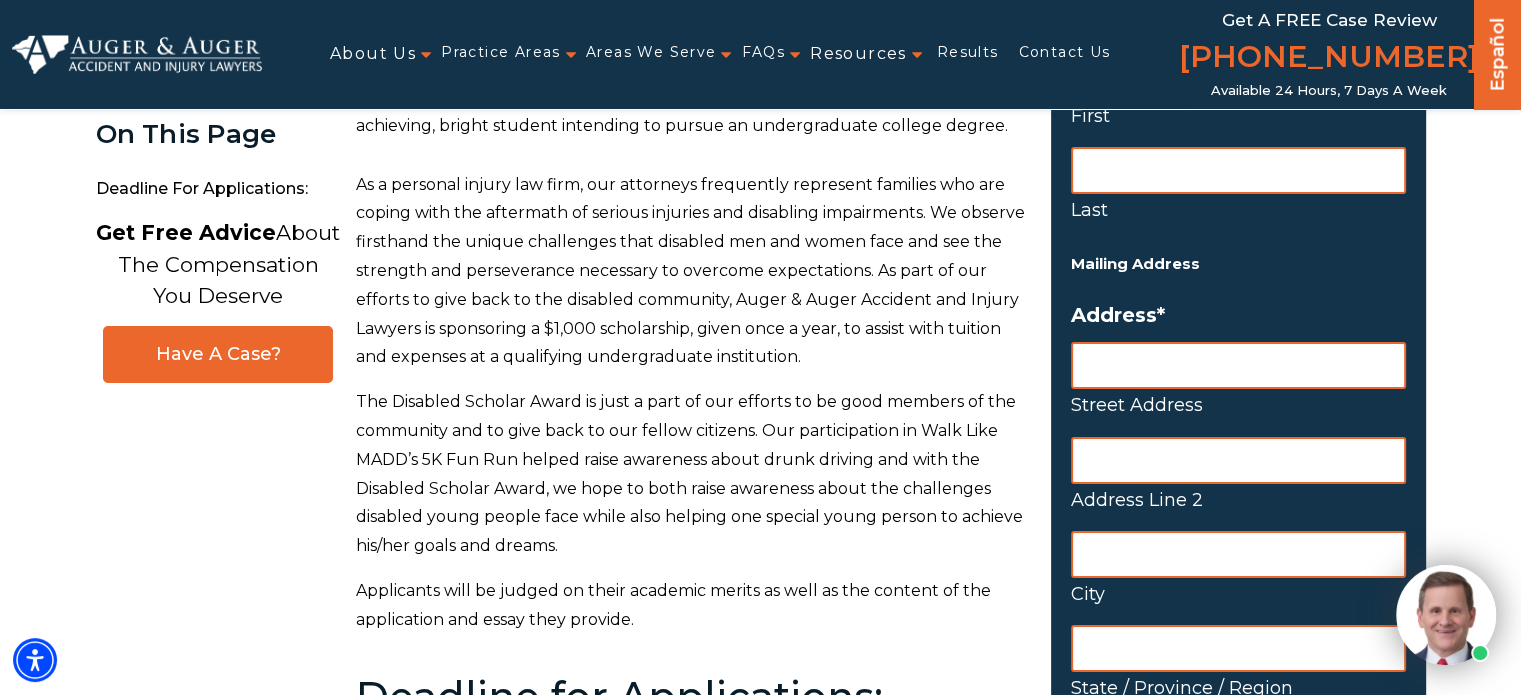 click on "Last" at bounding box center [1238, 210] 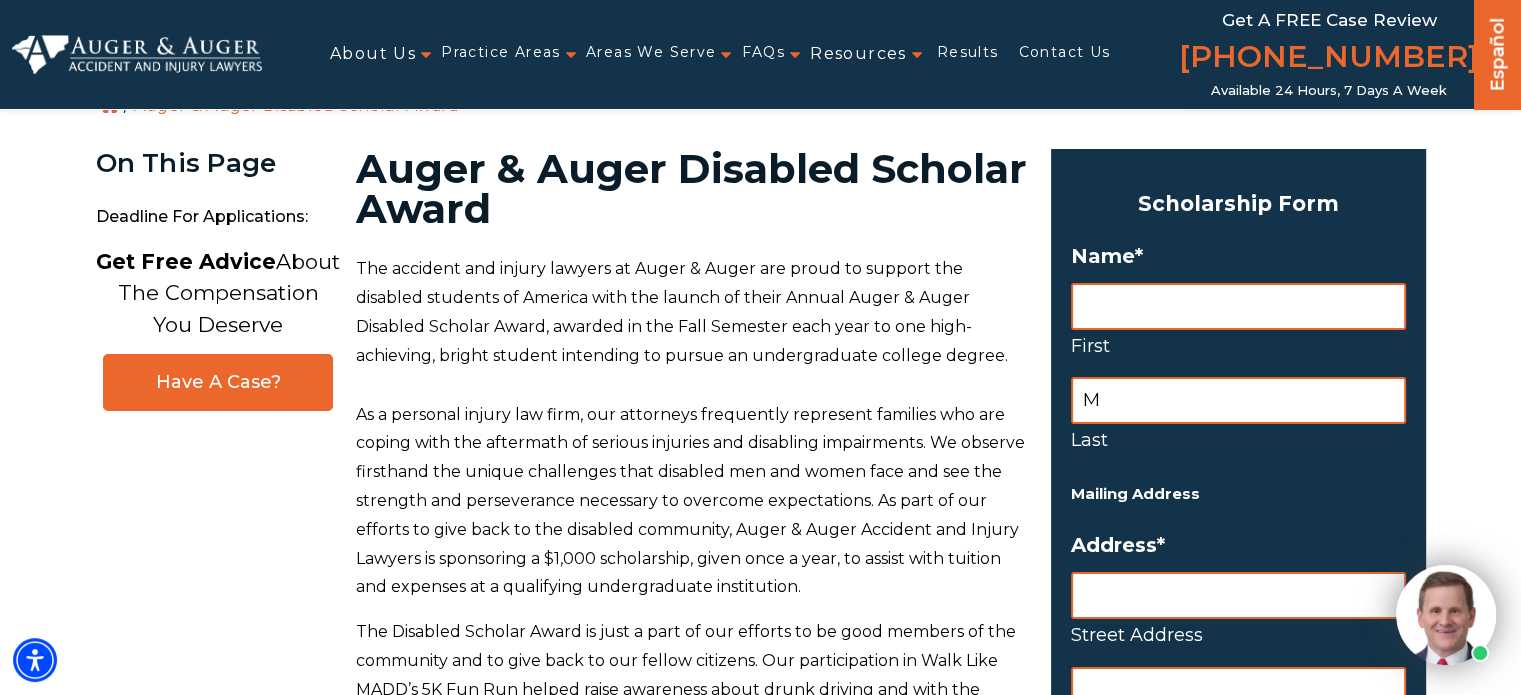 scroll, scrollTop: 12, scrollLeft: 0, axis: vertical 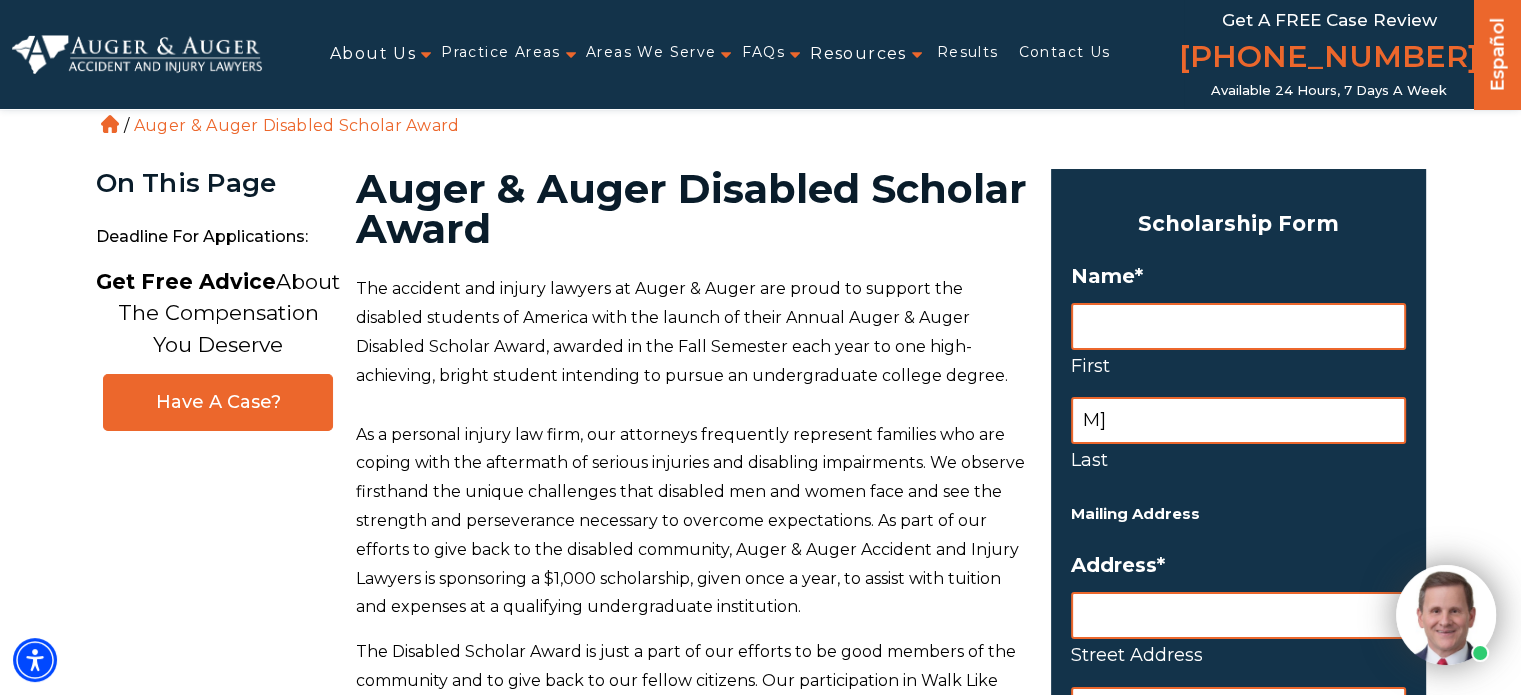 type on "M" 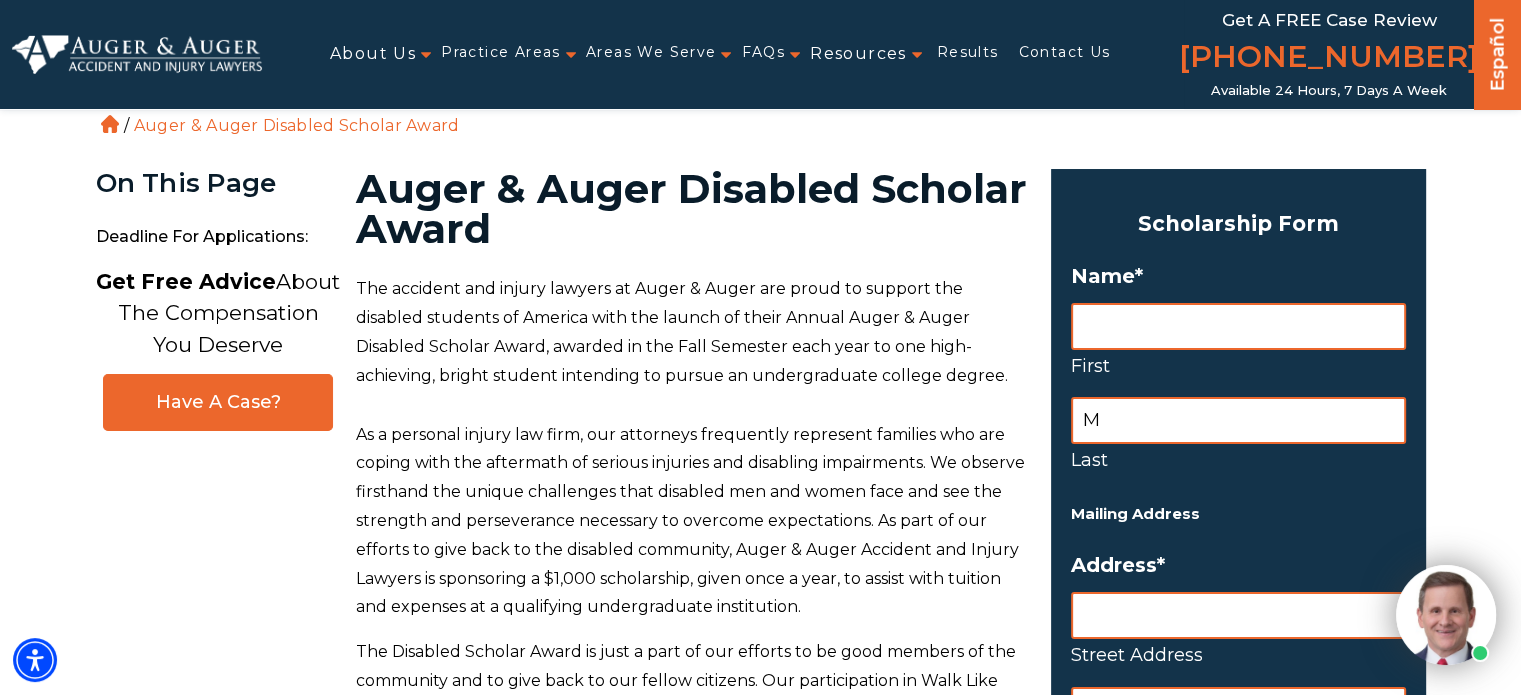 type 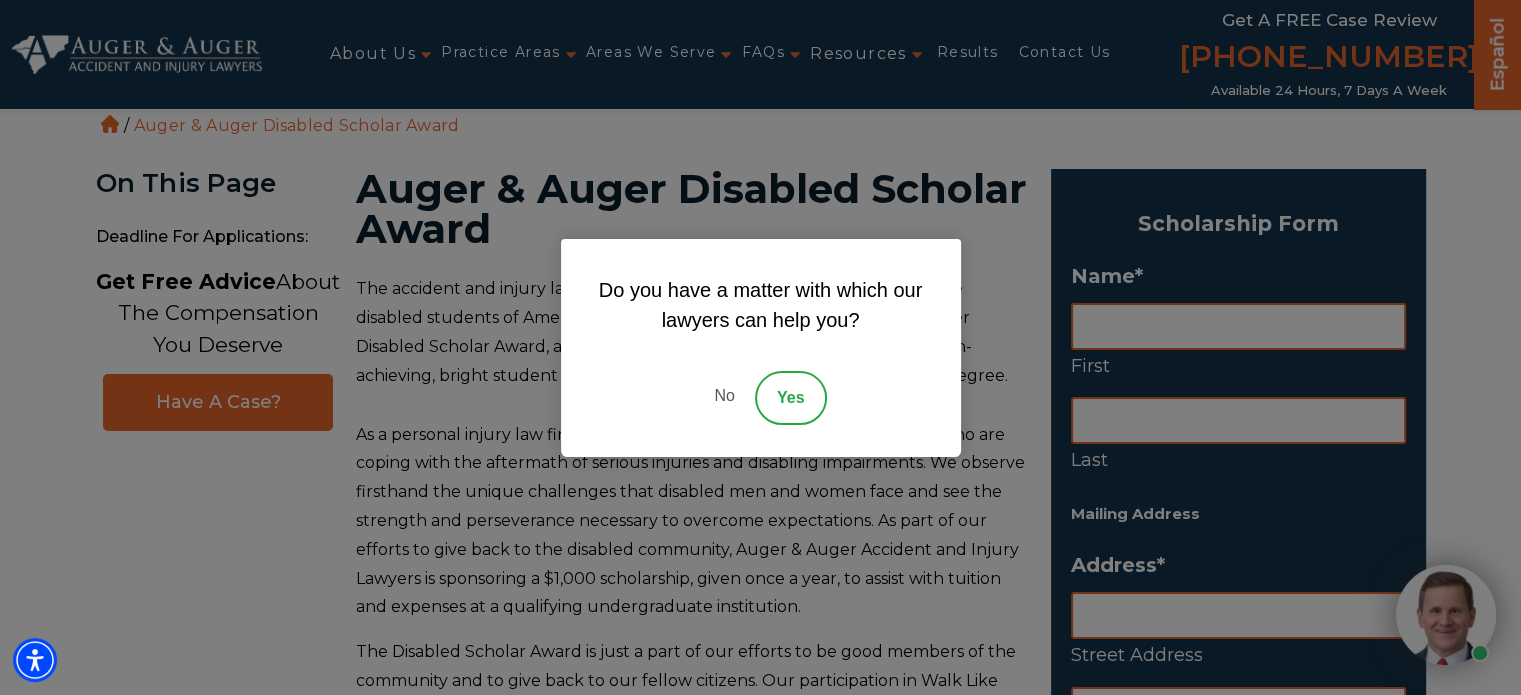 click on "No" at bounding box center (724, 398) 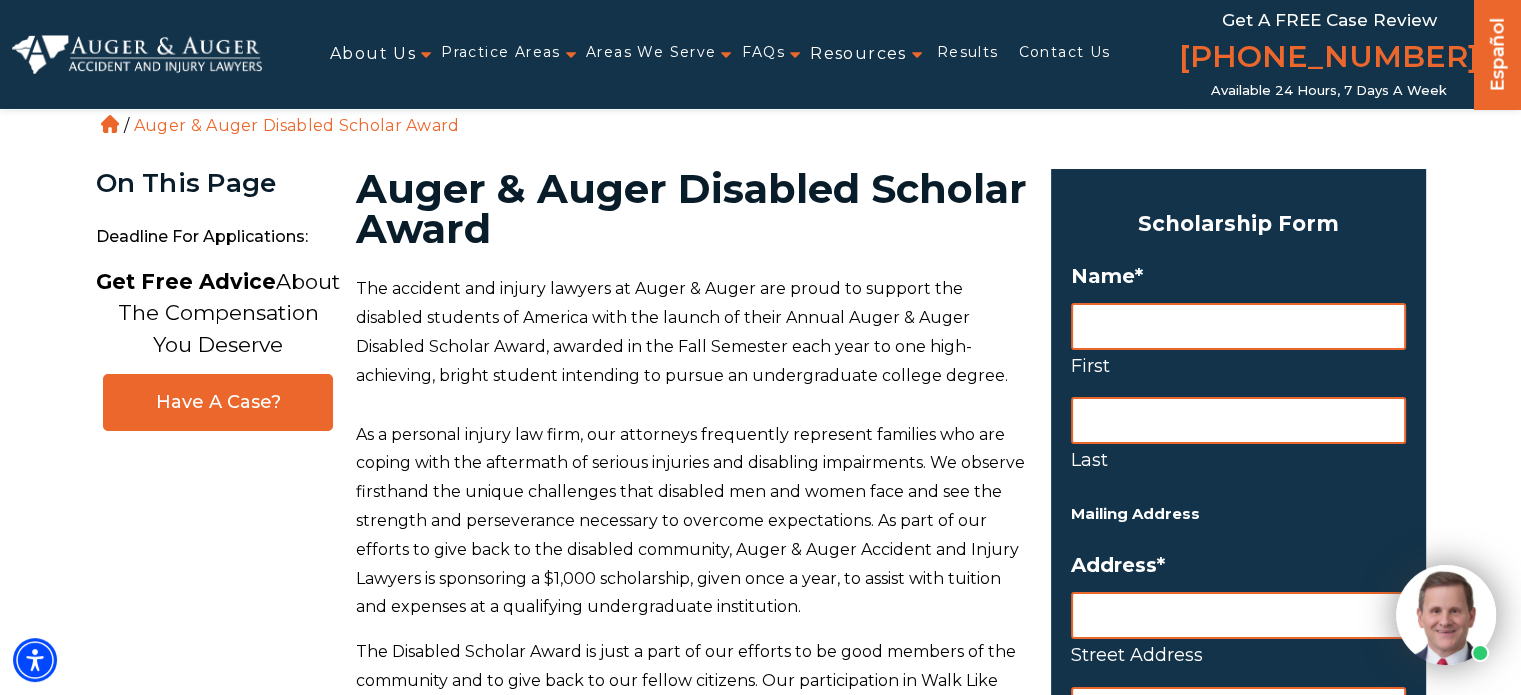 click on "First" at bounding box center [1238, 326] 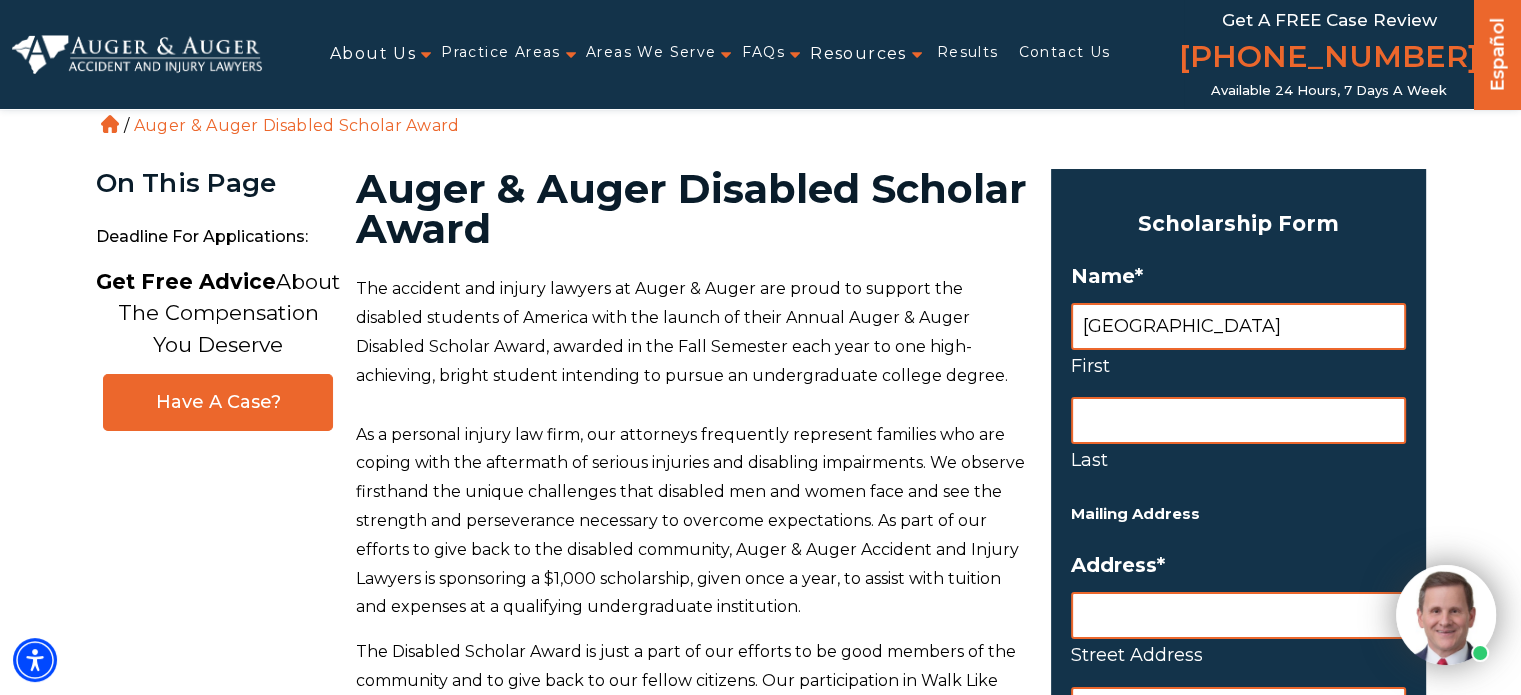 type on "[GEOGRAPHIC_DATA]" 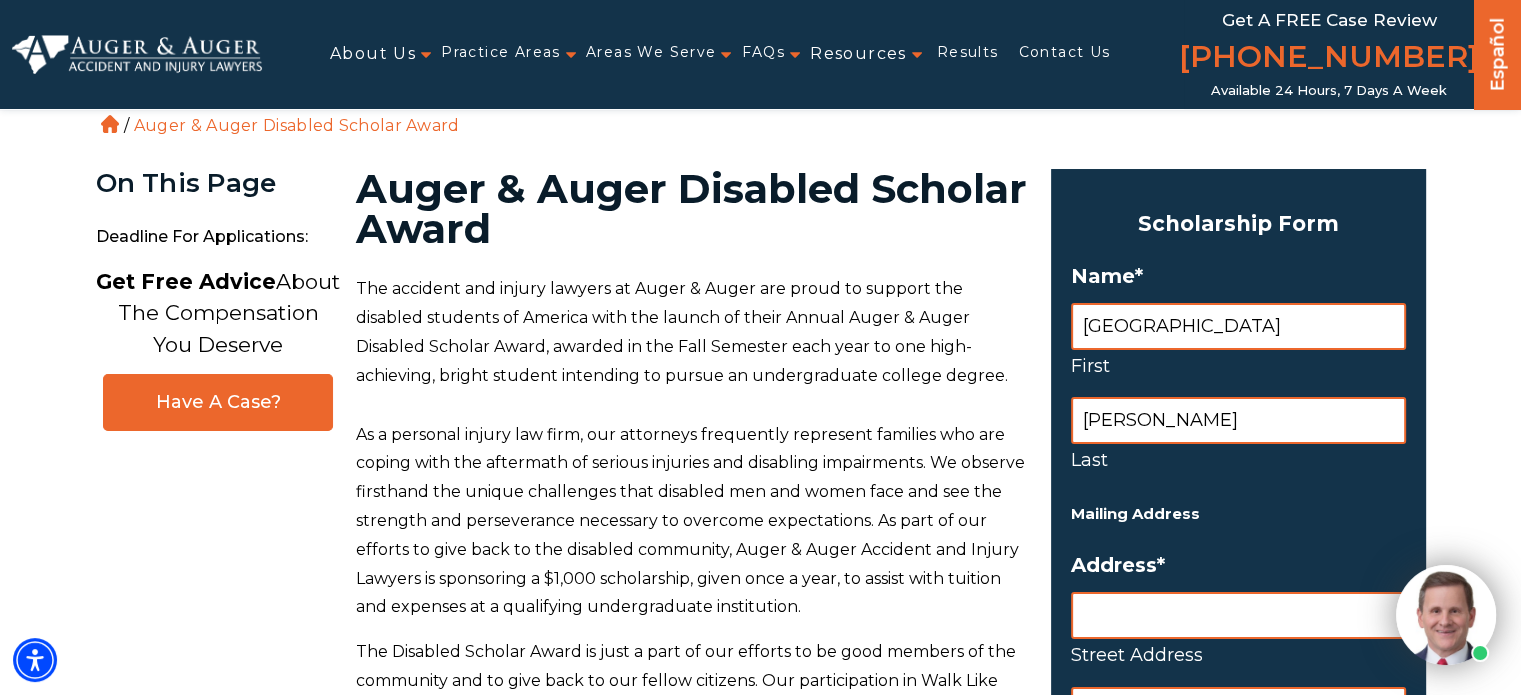 type on "[PERSON_NAME]" 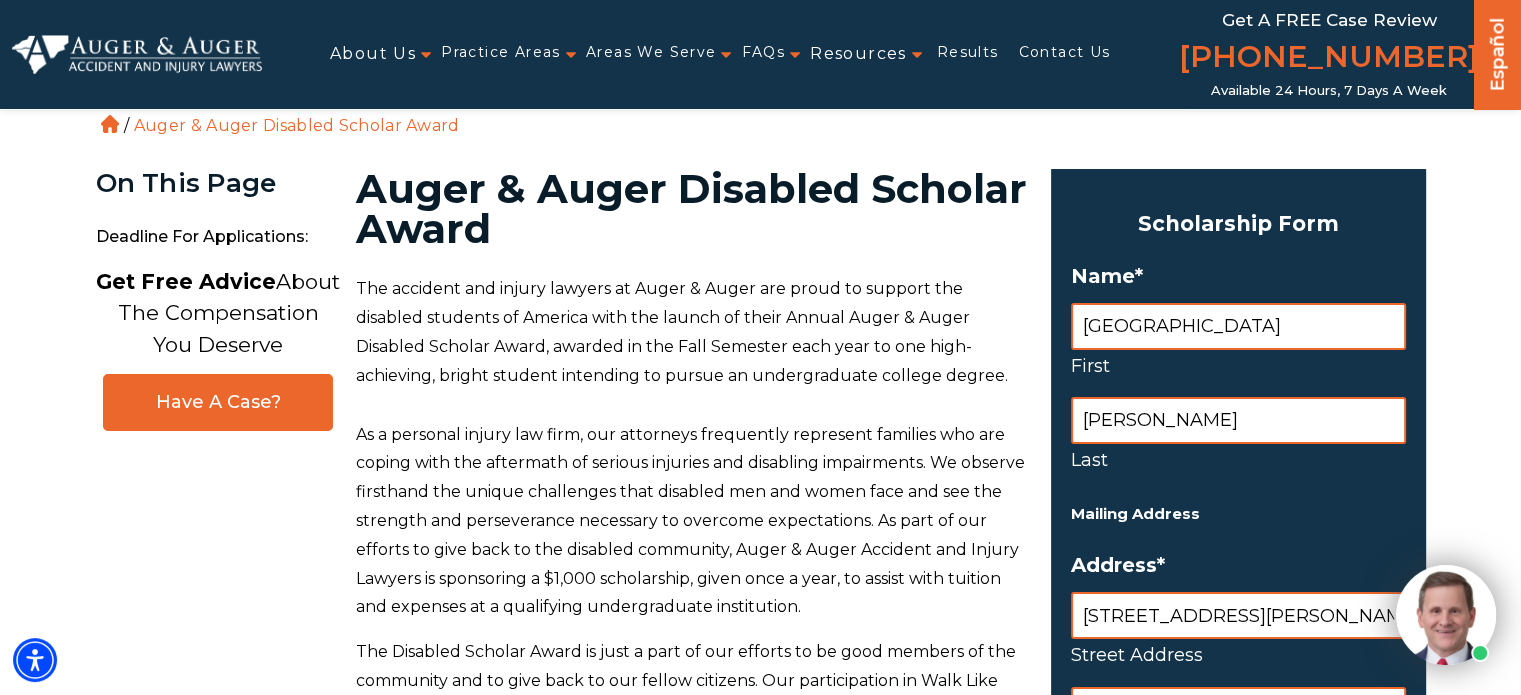 type on "[STREET_ADDRESS][PERSON_NAME]" 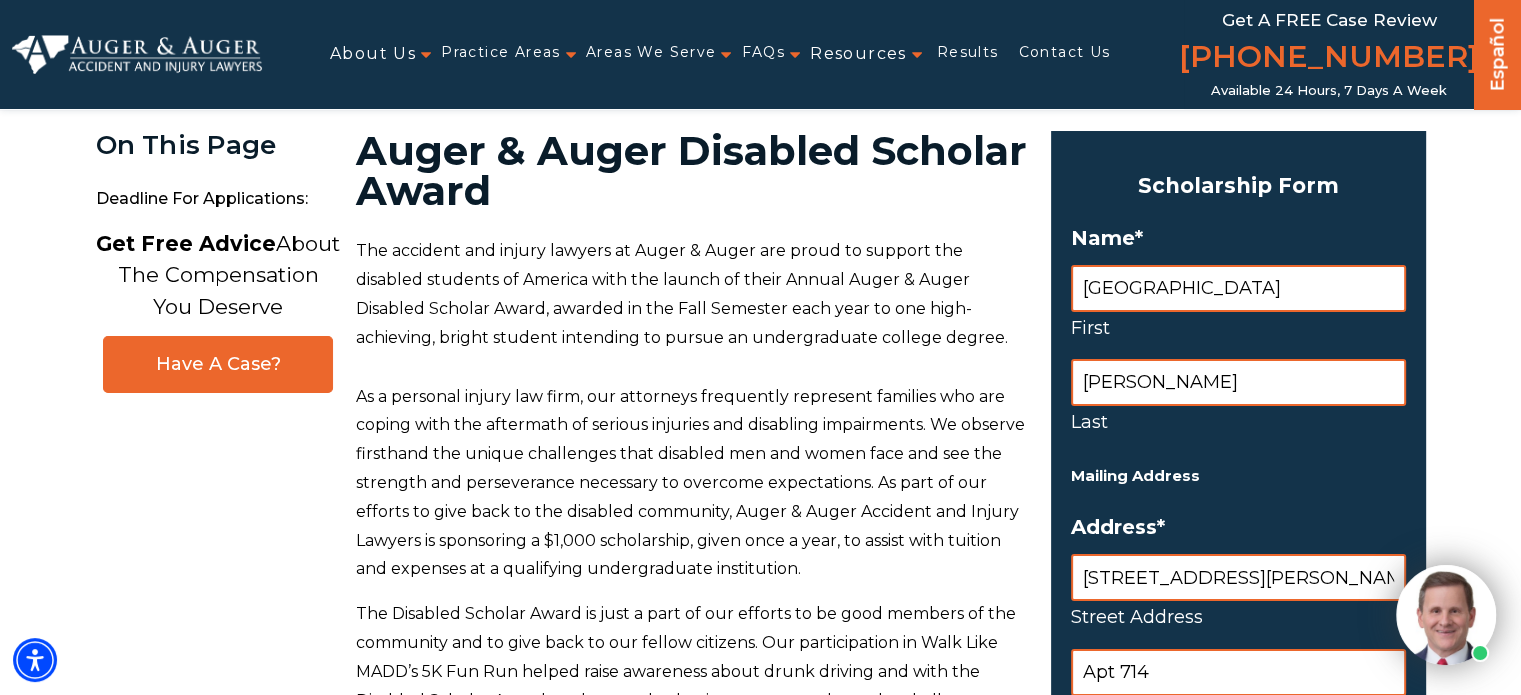 type on "Apt 714" 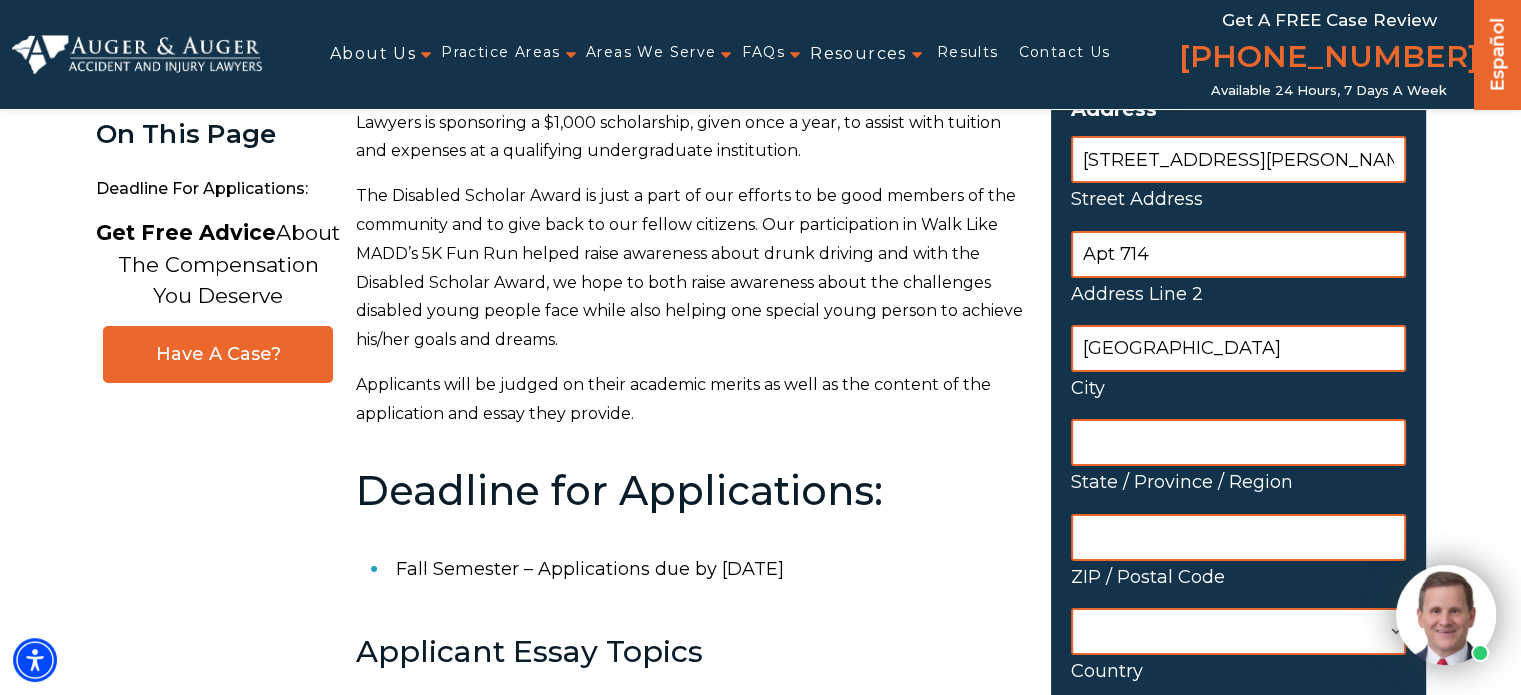 type on "[GEOGRAPHIC_DATA]" 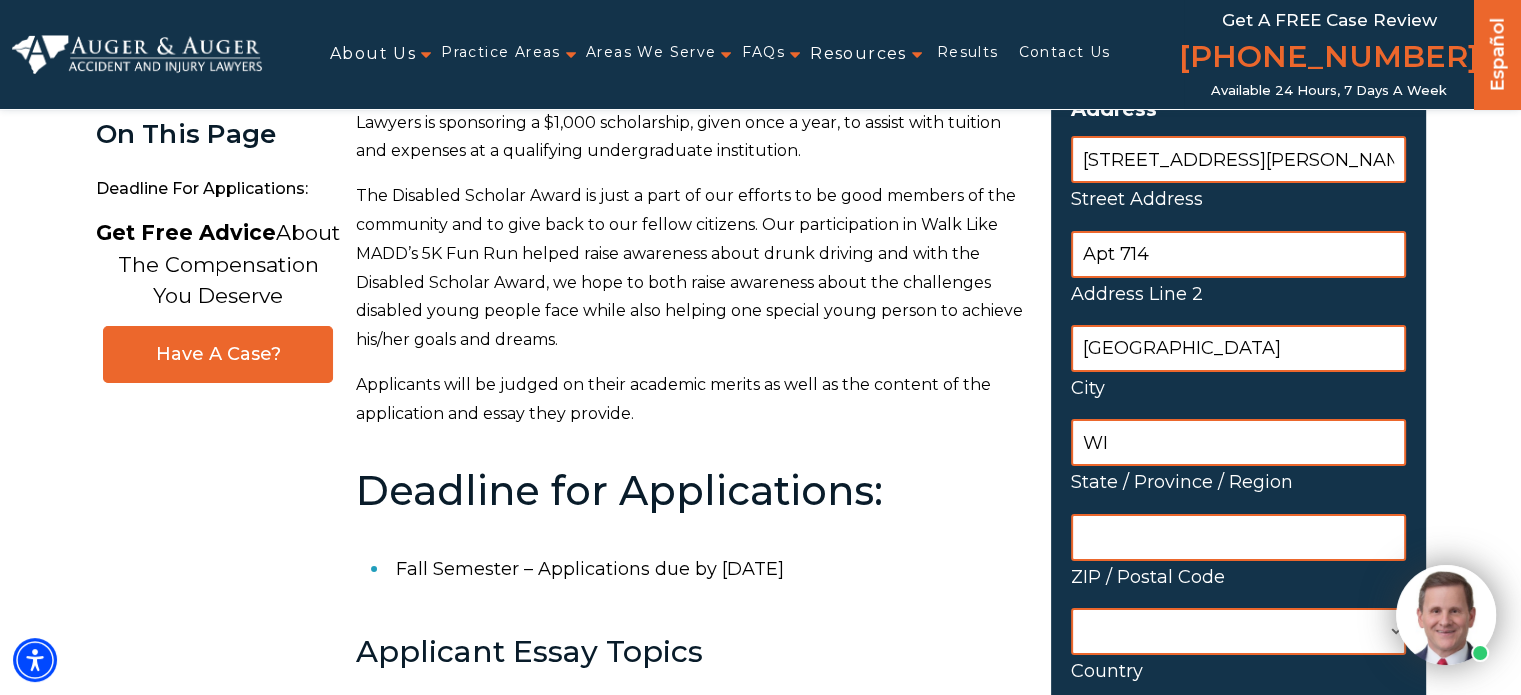 type on "WI" 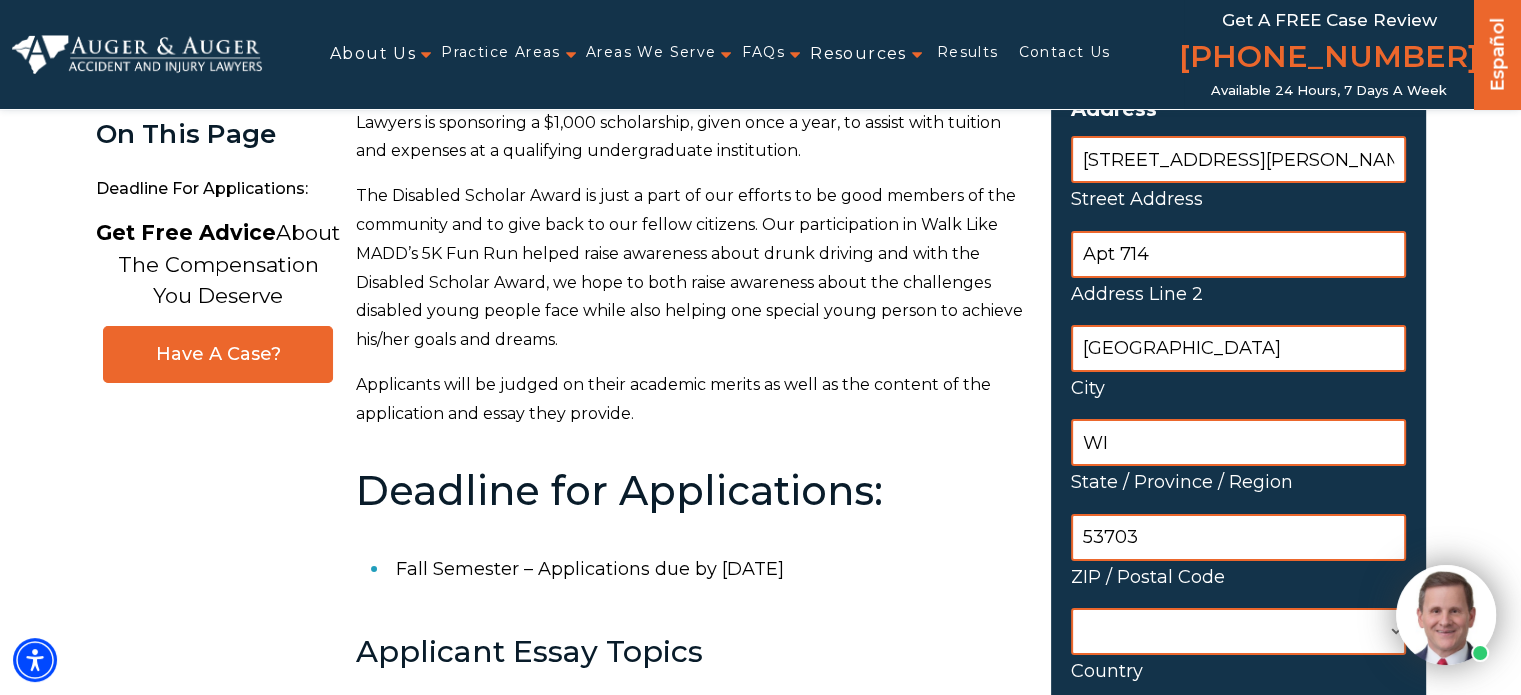 type on "53703" 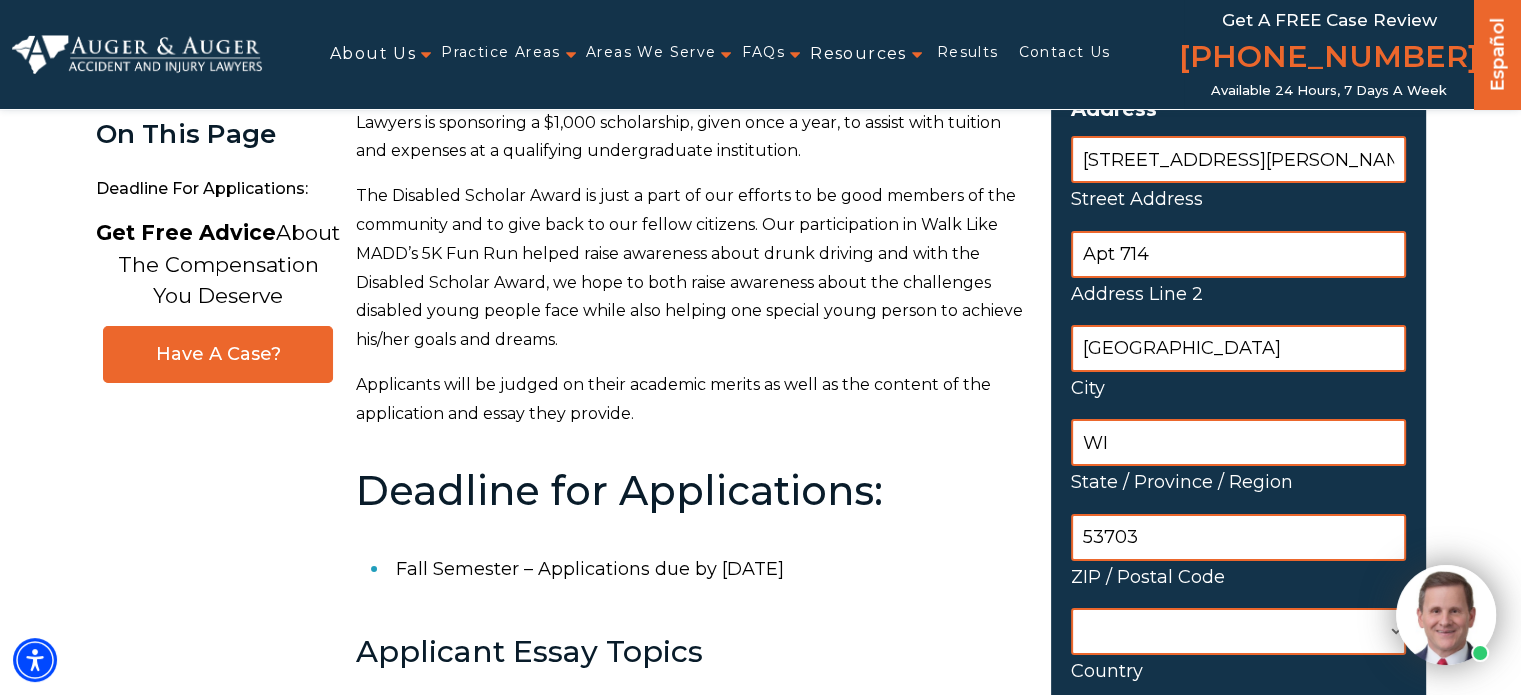 click on "Afghanistan Albania Algeria American Samoa Andorra Angola Anguilla Antarctica Antigua and Barbuda Argentina Armenia Aruba Australia Austria Azerbaijan Bahamas Bahrain Bangladesh Barbados Belarus Belgium Belize Benin Bermuda Bhutan Bolivia Bonaire, Sint Eustatius and Saba Bosnia and Herzegovina Botswana Bouvet Island Brazil British Indian Ocean Territory Brunei Darussalam Bulgaria Burkina Faso Burundi Cabo Verde Cambodia Cameroon Canada Cayman Islands Central African Republic Chad Chile China Christmas Island Cocos Islands Colombia Comoros Congo Congo, Democratic Republic of the Cook Islands Costa Rica Croatia Cuba Curaçao Cyprus Czechia Côte d'Ivoire Denmark Djibouti Dominica Dominican Republic Ecuador Egypt El Salvador Equatorial Guinea Eritrea Estonia Eswatini Ethiopia Falkland Islands Faroe Islands Fiji Finland France French Guiana French Polynesia French Southern Territories Gabon Gambia Georgia Germany Ghana Gibraltar Greece Greenland Grenada Guadeloupe Guam Guatemala Guernsey Guinea Guinea-Bissau Iran" at bounding box center [1238, 631] 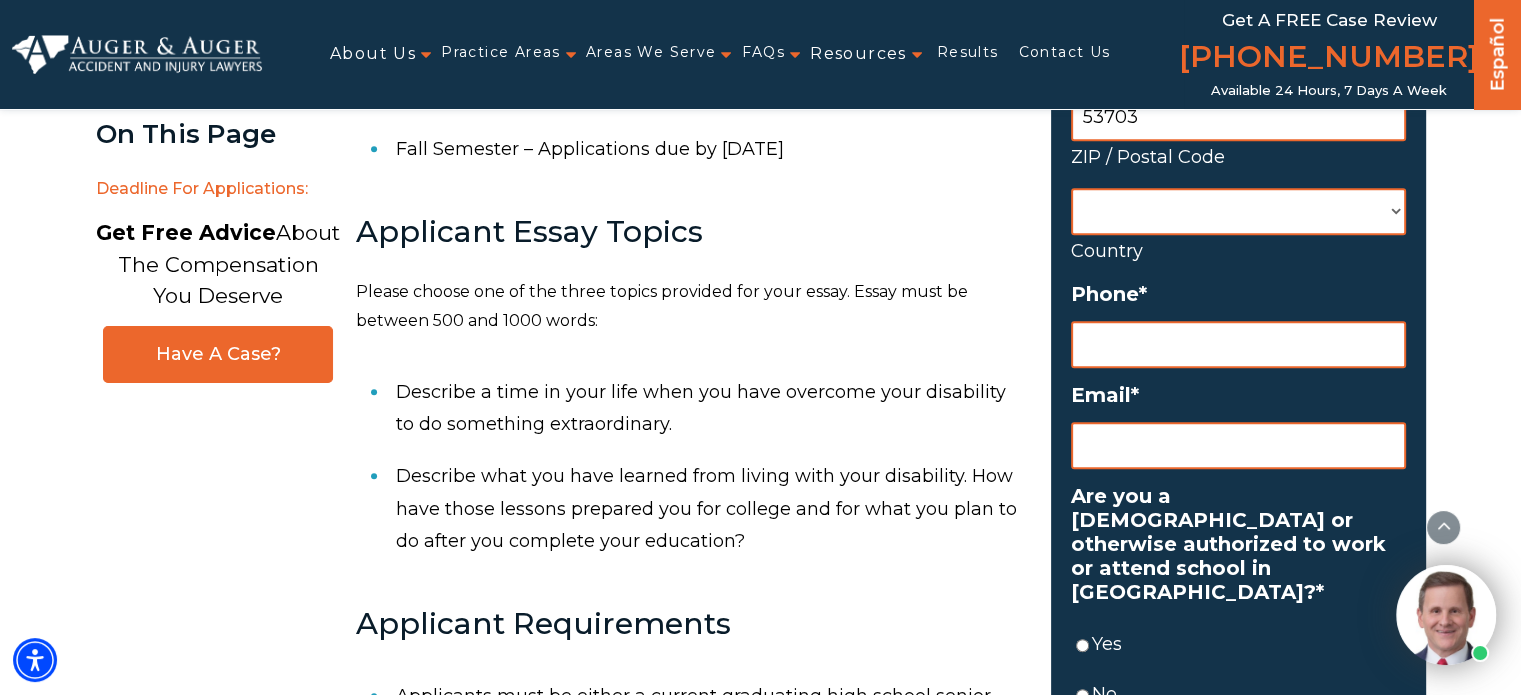 scroll, scrollTop: 868, scrollLeft: 0, axis: vertical 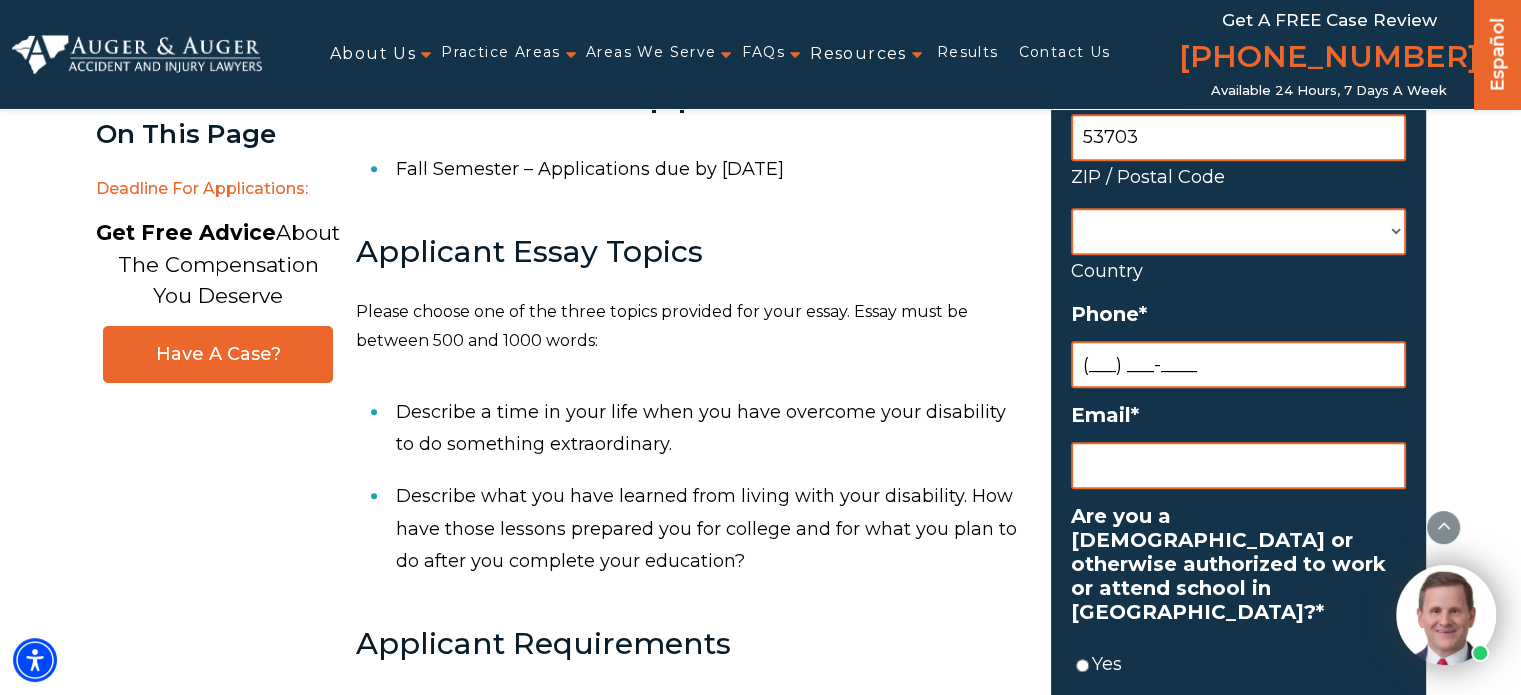 click on "(___) ___-____" at bounding box center [1238, 364] 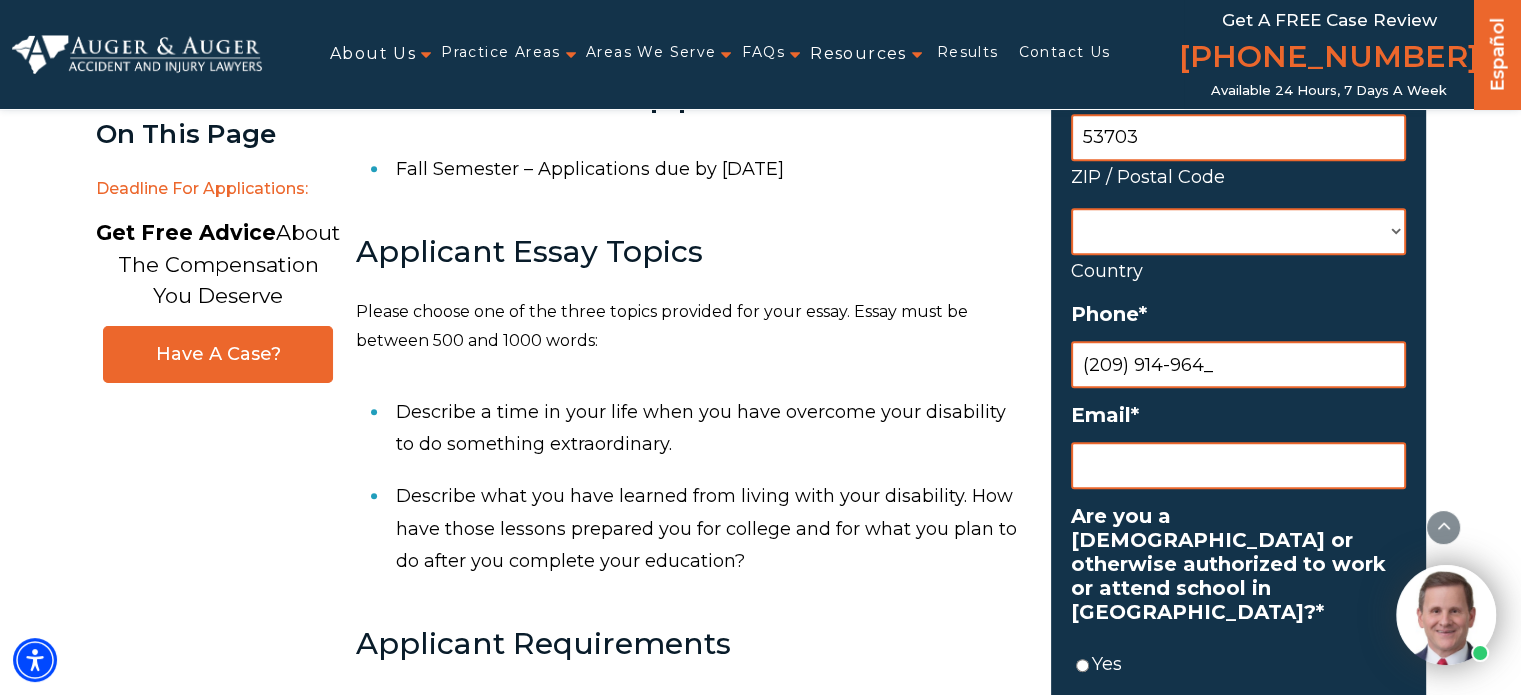 type on "[PHONE_NUMBER]" 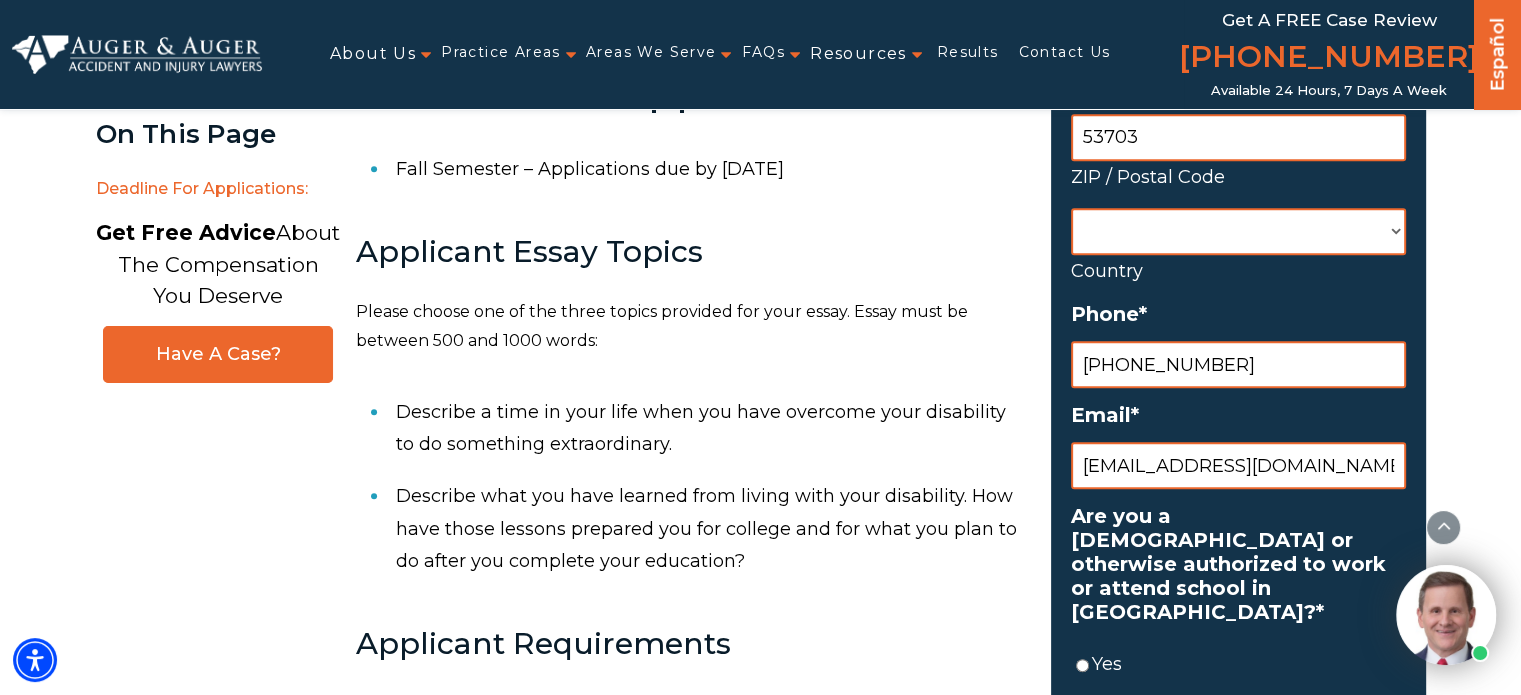 type on "[EMAIL_ADDRESS][DOMAIN_NAME]" 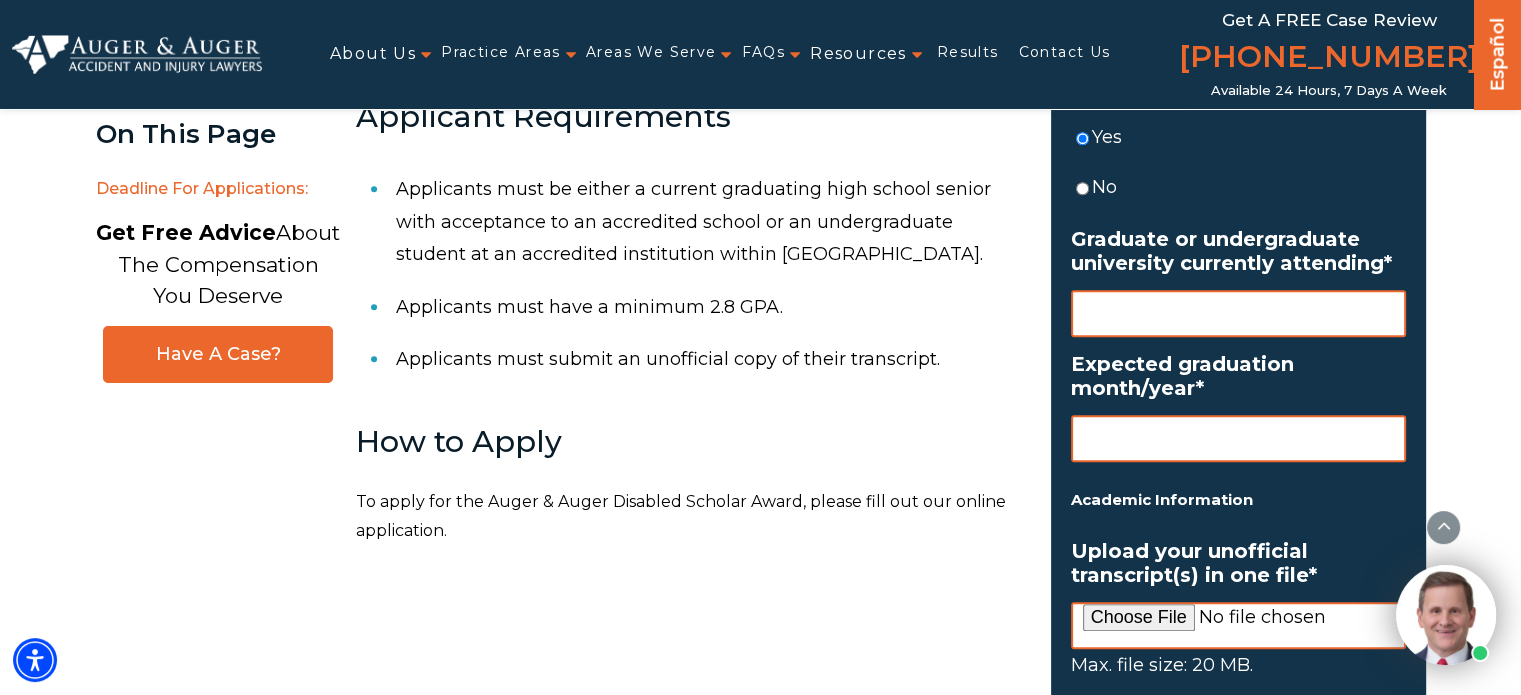 scroll, scrollTop: 1424, scrollLeft: 0, axis: vertical 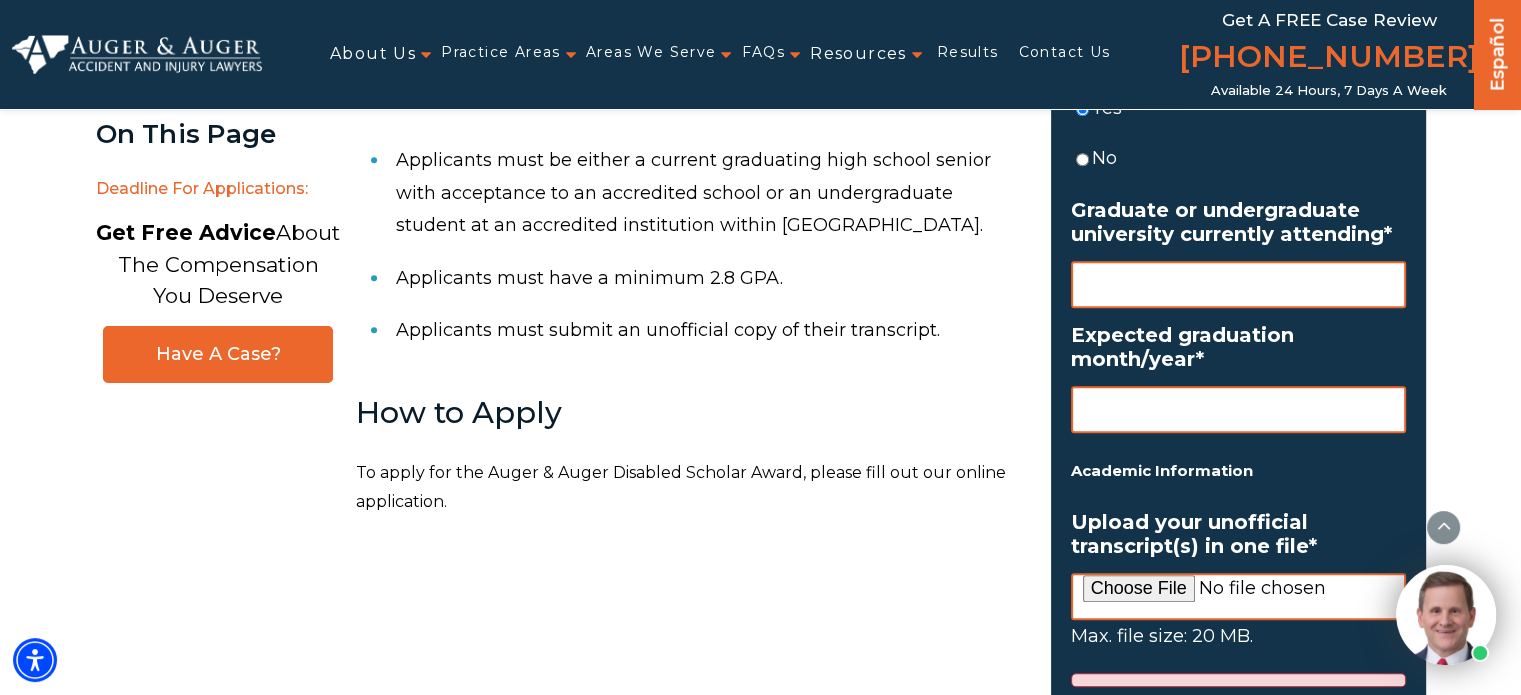 click on "Graduate or undergraduate university currently attending *" at bounding box center (1238, 284) 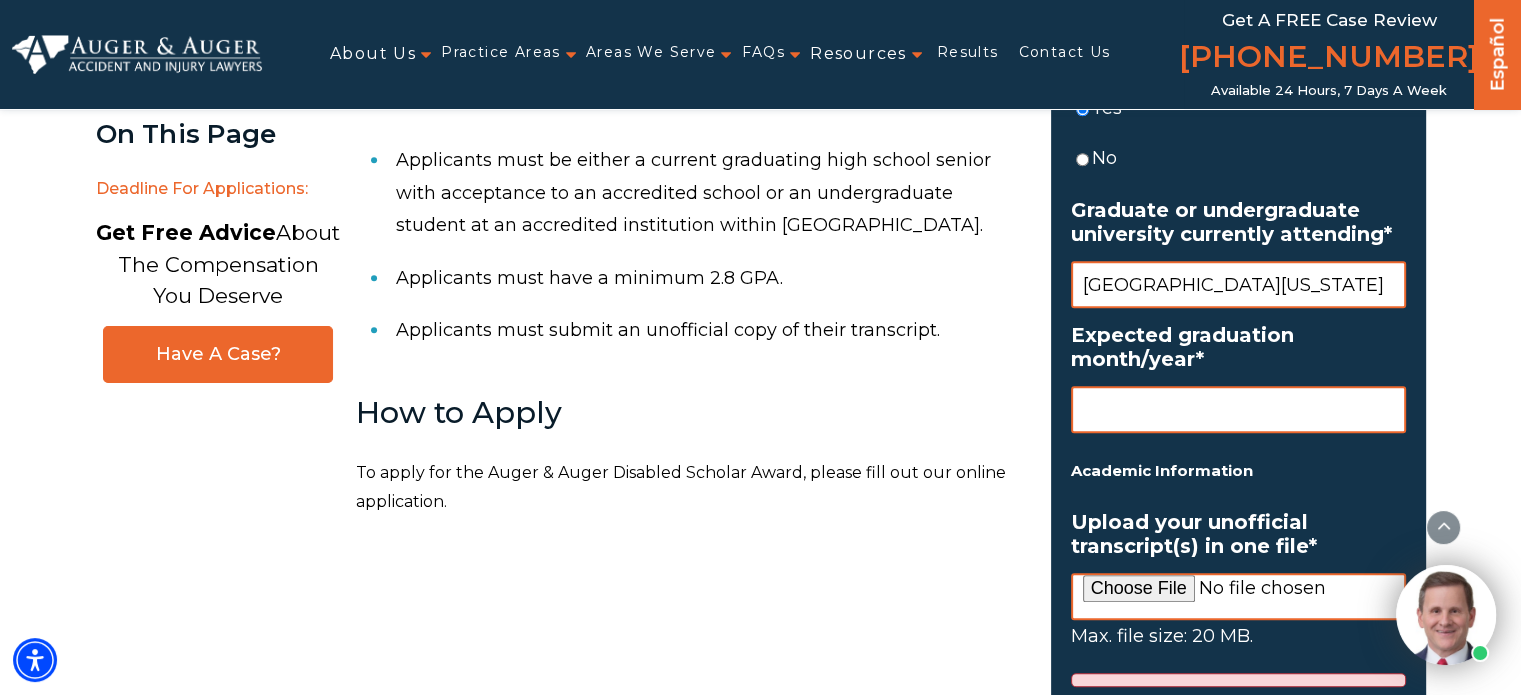 click on "Univeristy of Wisconsin Madison" at bounding box center [1238, 284] 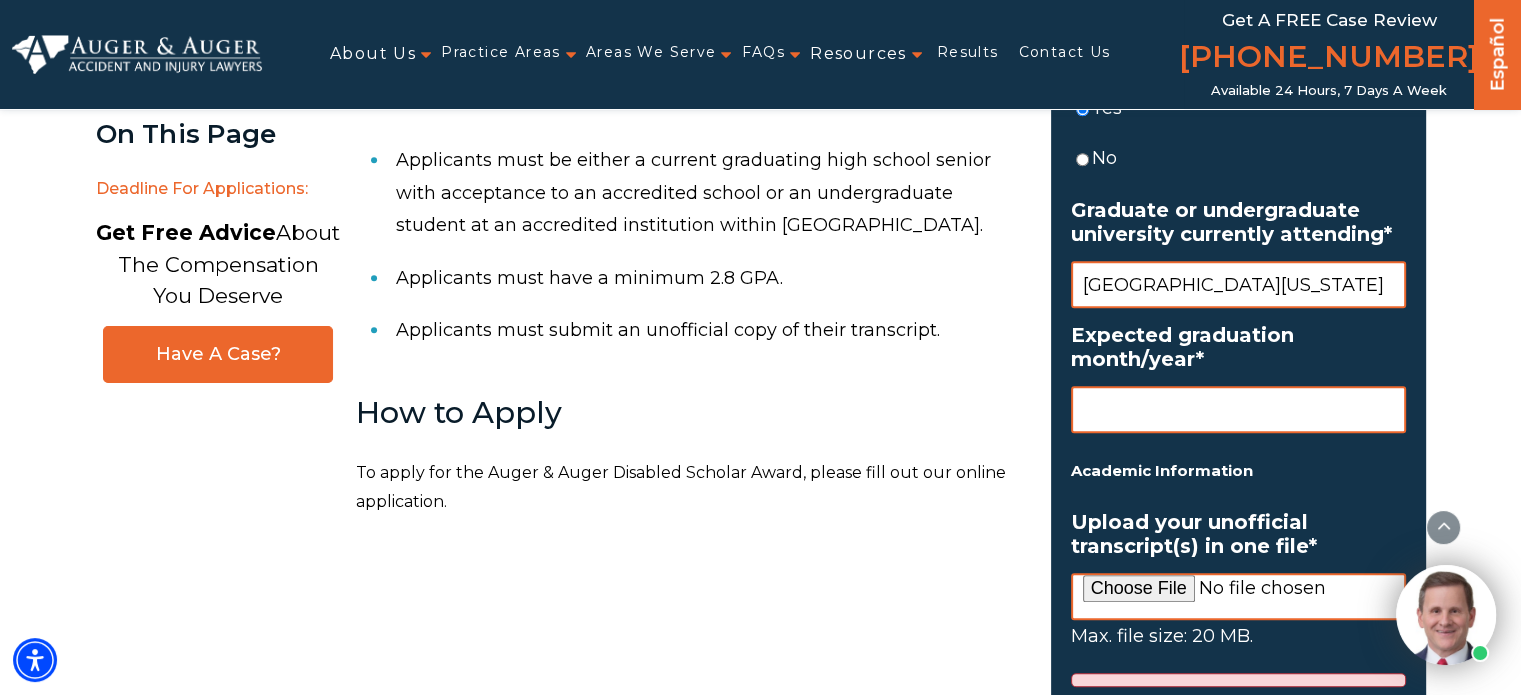 type on "S" 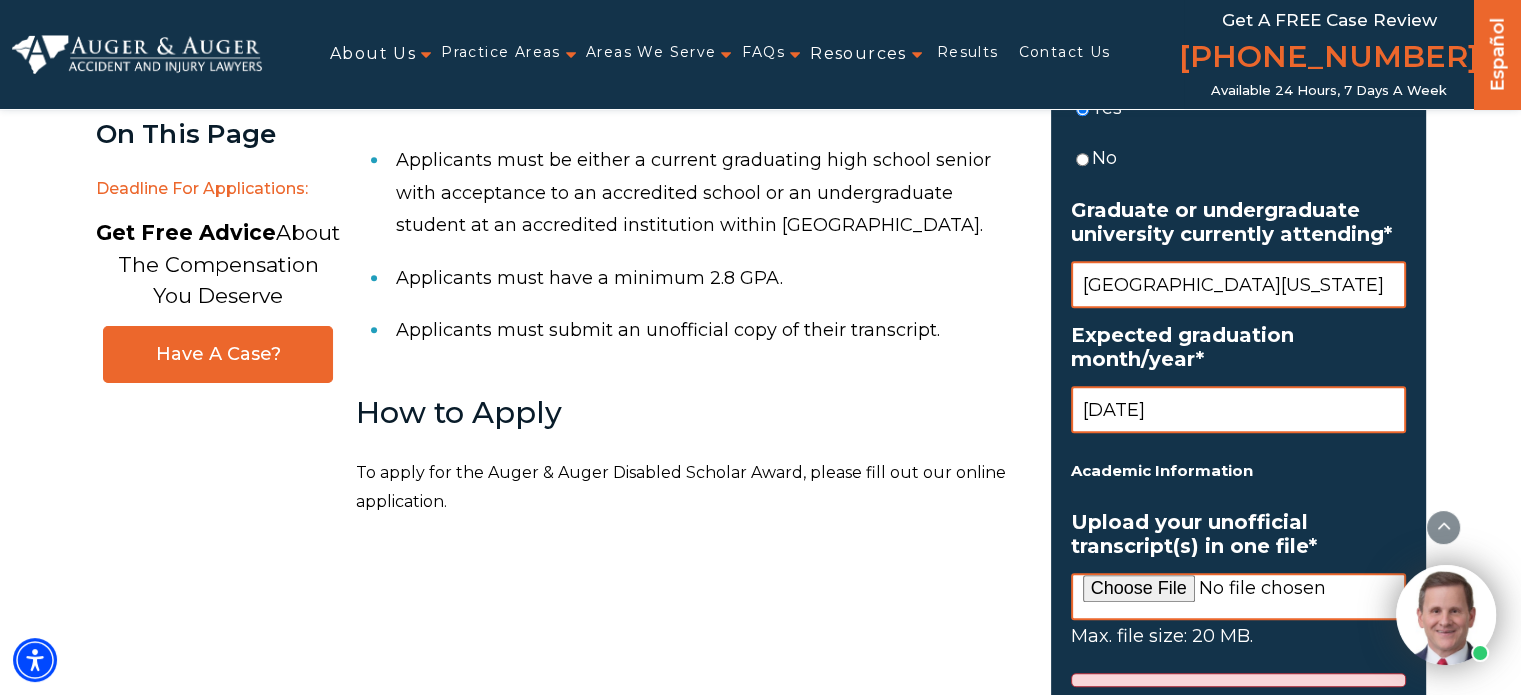 type on "[DATE]" 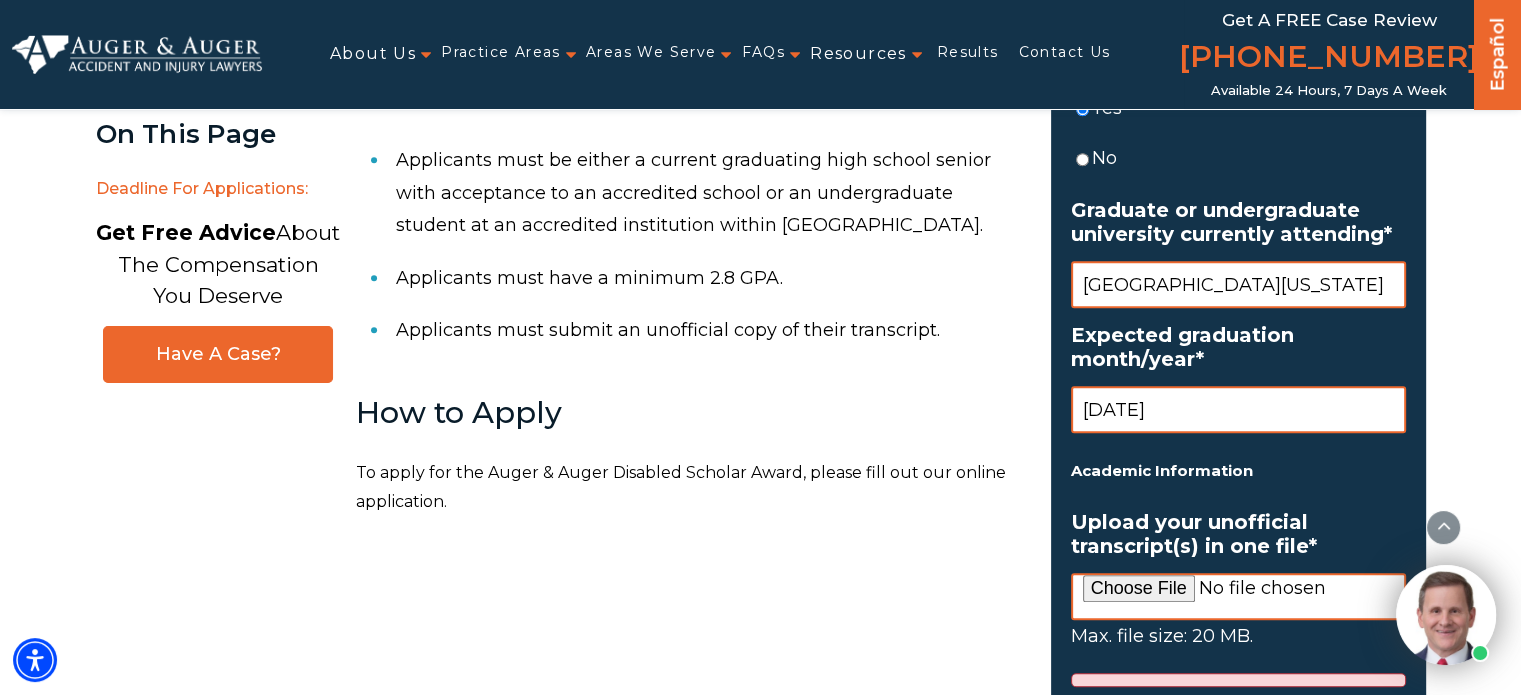 click on "Upload your unofficial transcript(s) in one file *" at bounding box center (1238, 596) 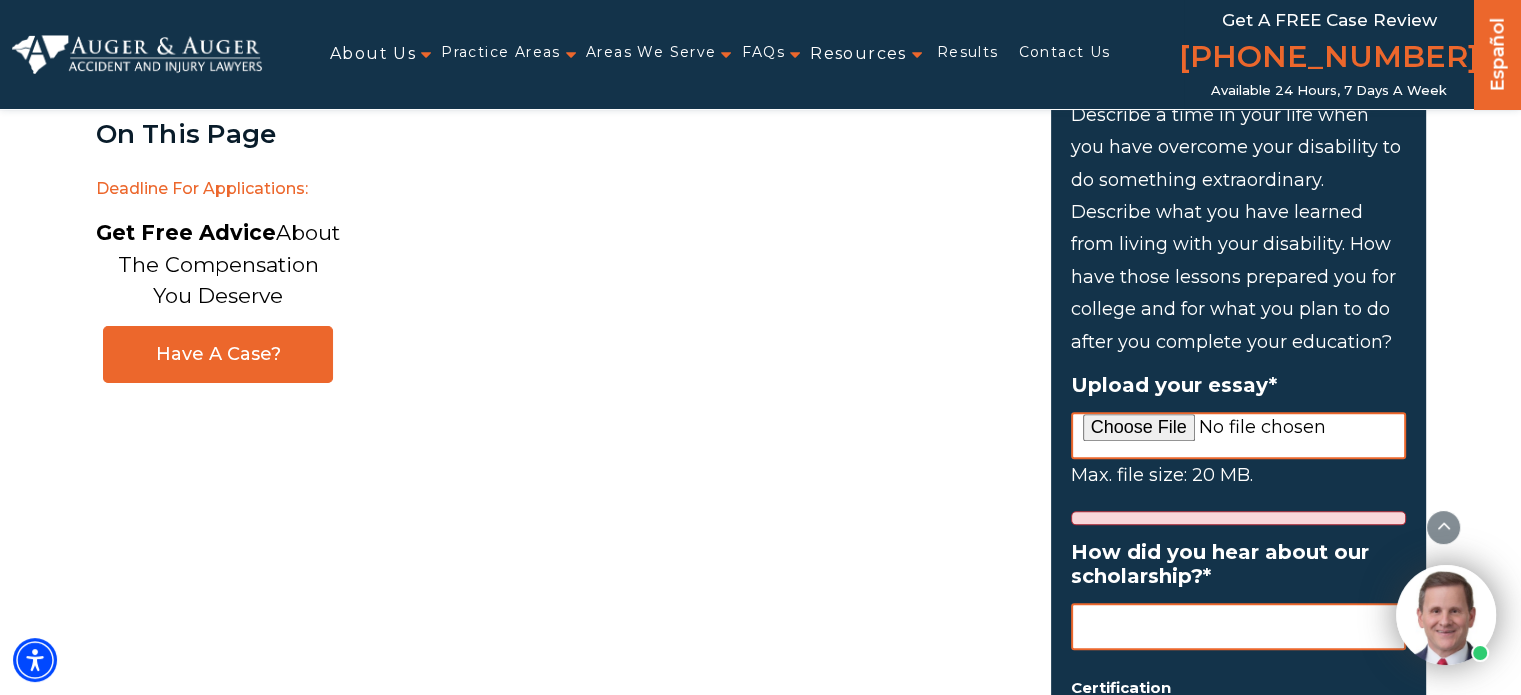 scroll, scrollTop: 2131, scrollLeft: 0, axis: vertical 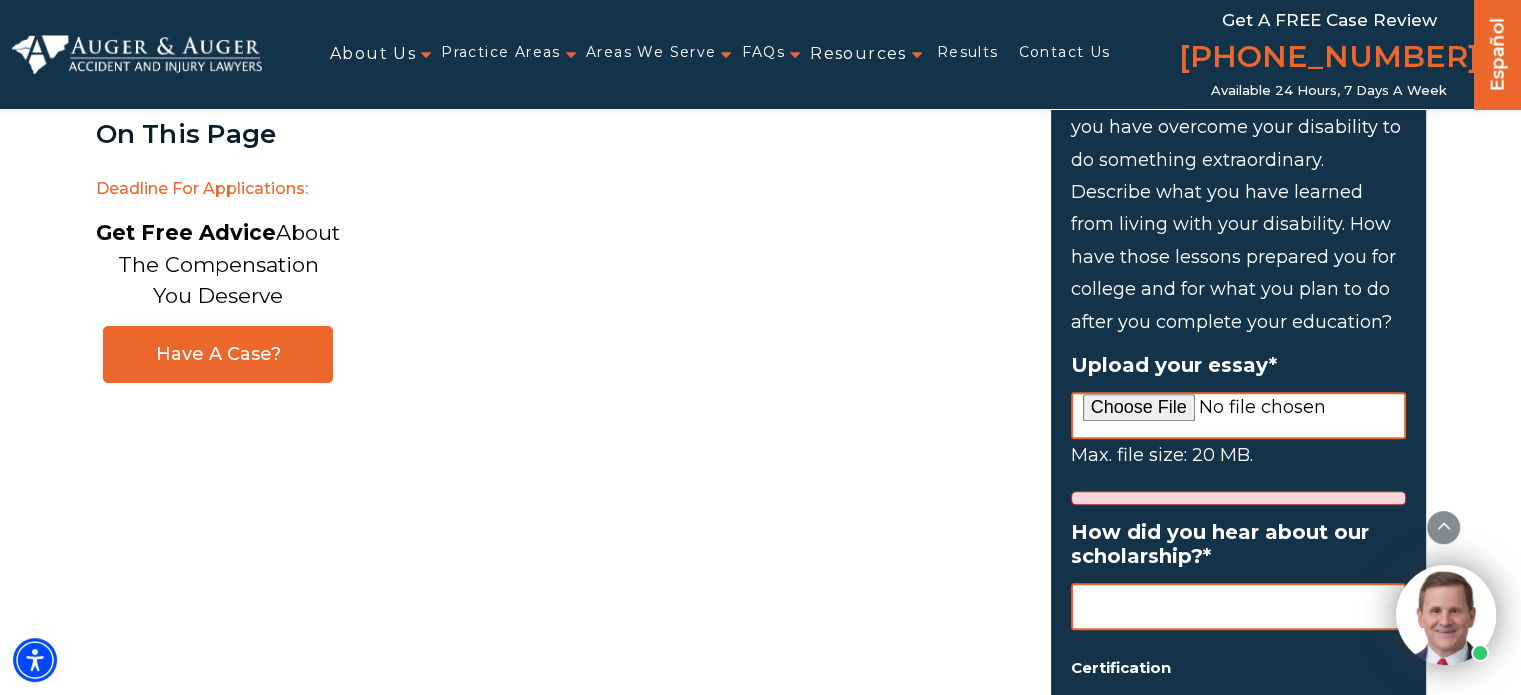 click on "Upload your essay *" at bounding box center [1238, 415] 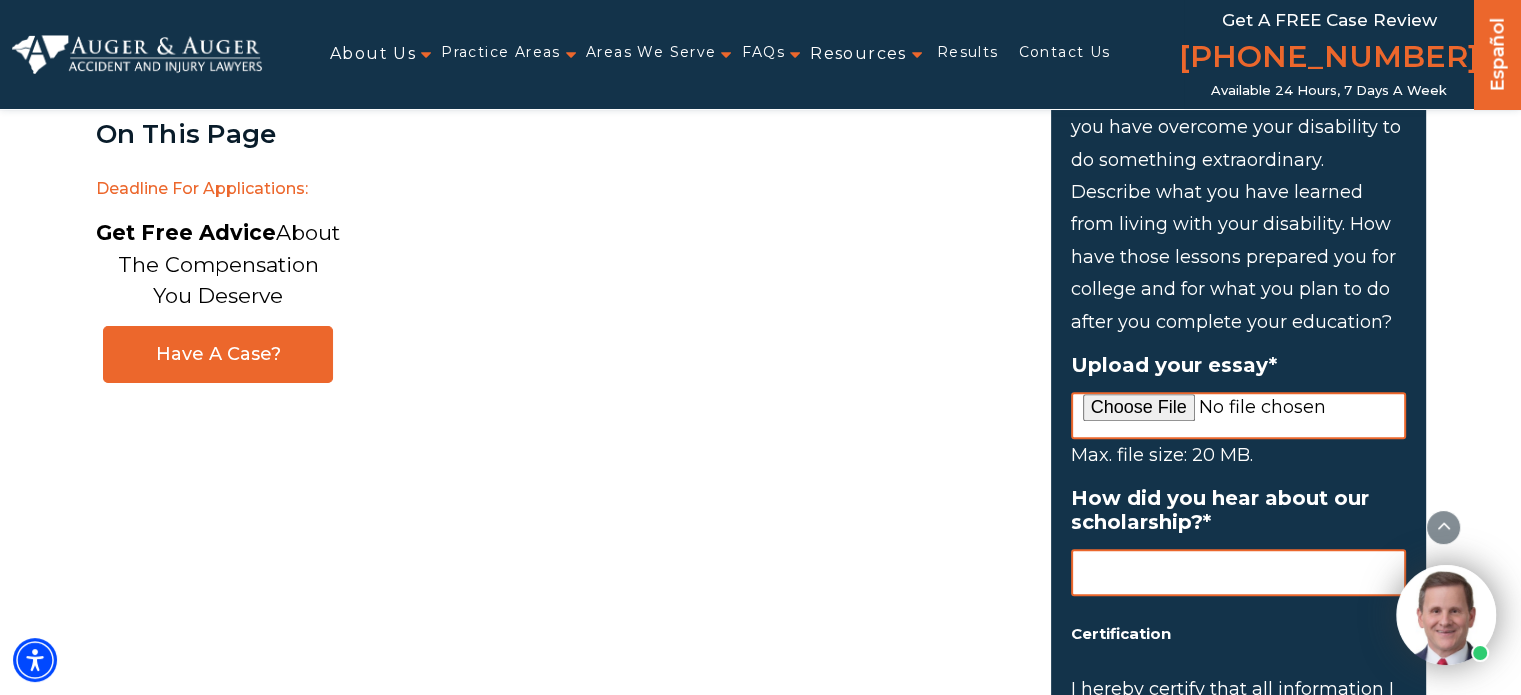 click on "How did you hear about our scholarship? *" at bounding box center [1238, 572] 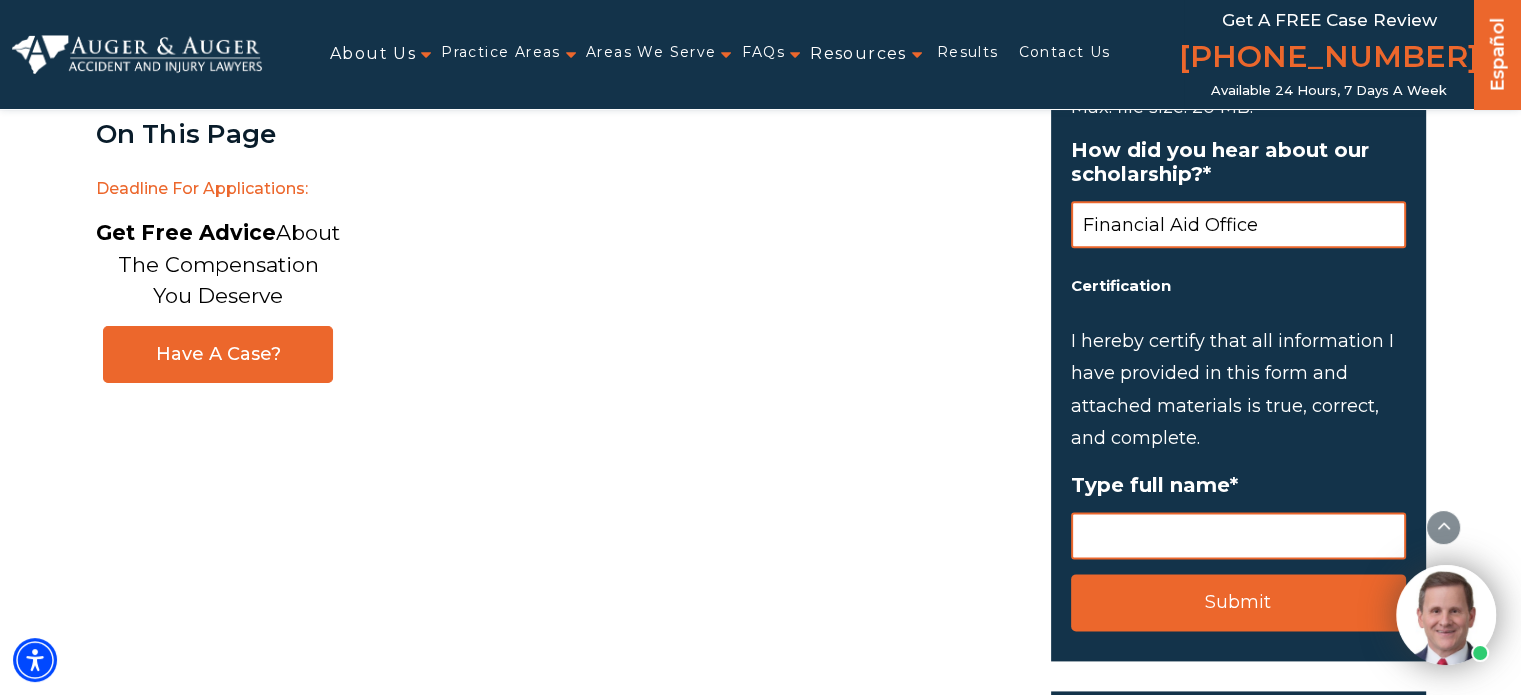 scroll, scrollTop: 2728, scrollLeft: 0, axis: vertical 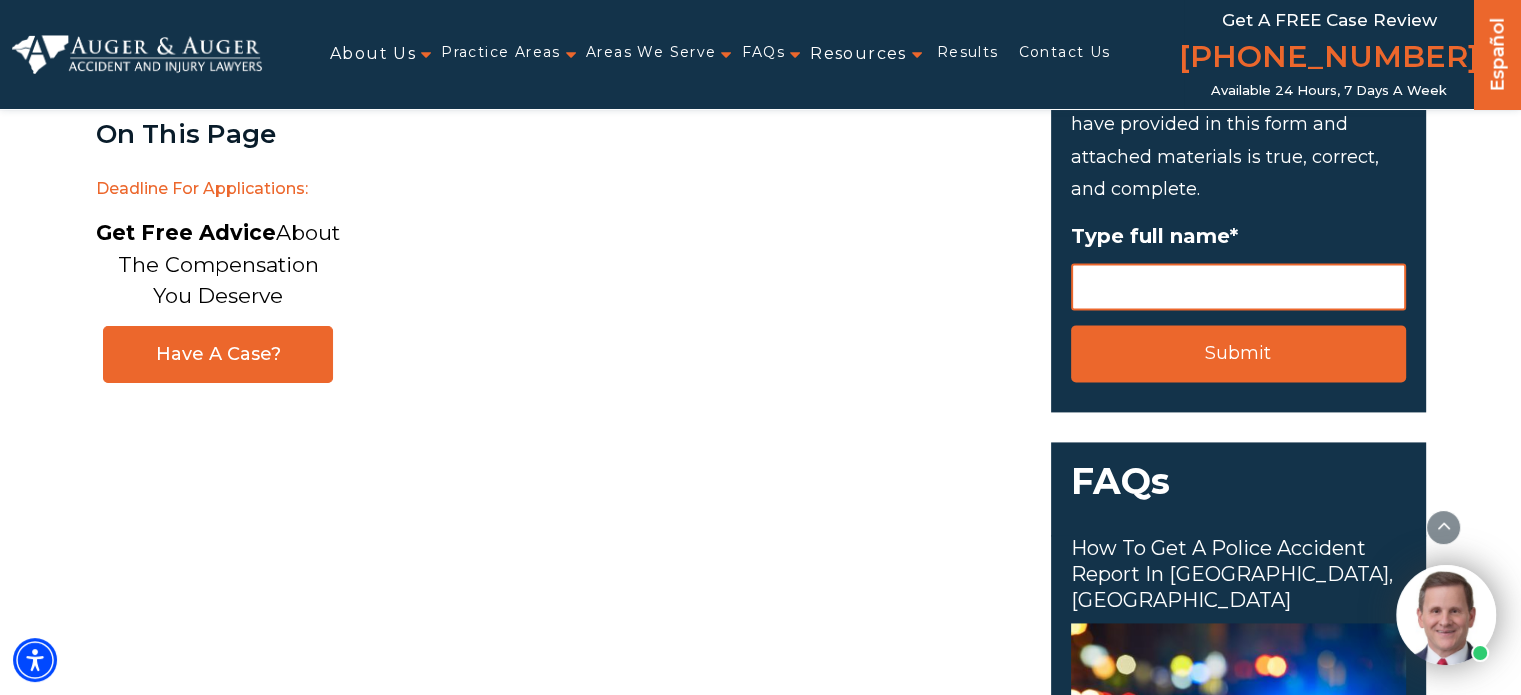 type on "Financial Aid Office" 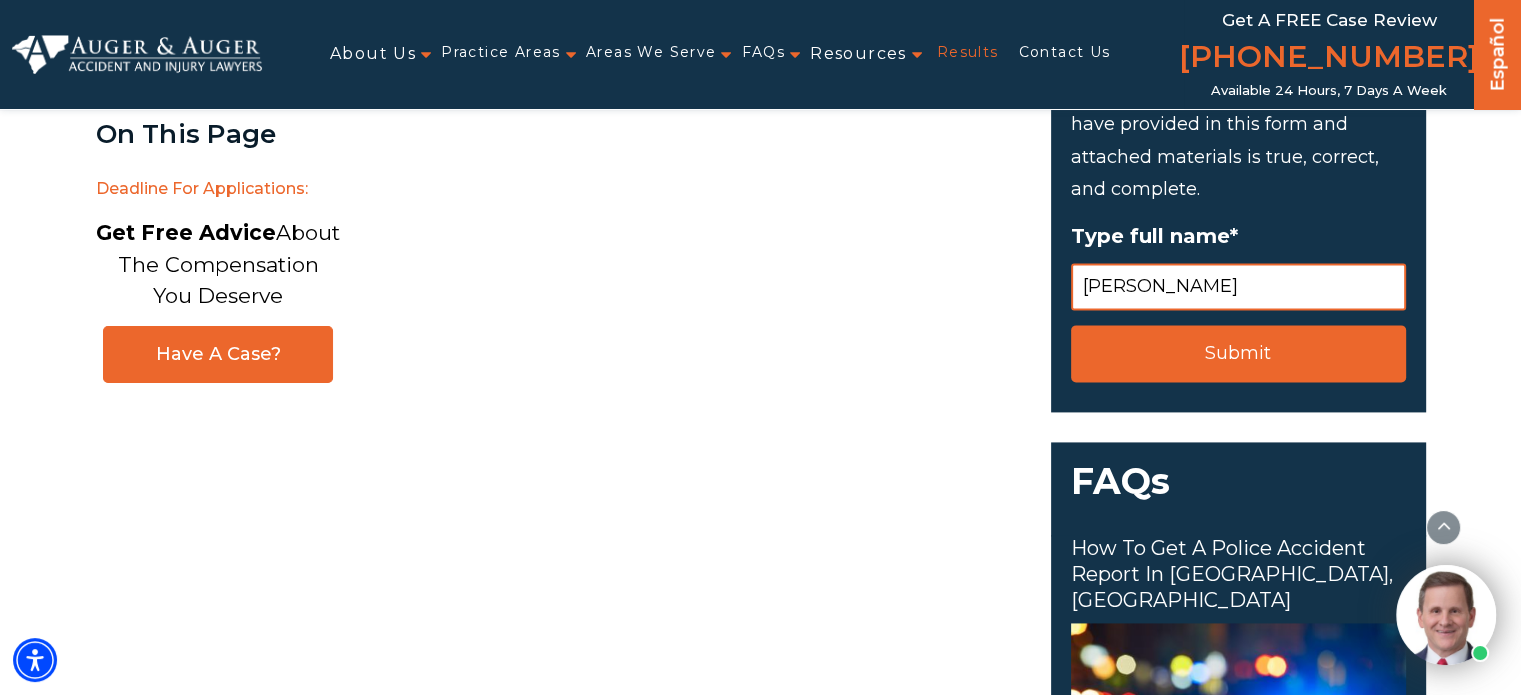 type on "[PERSON_NAME]" 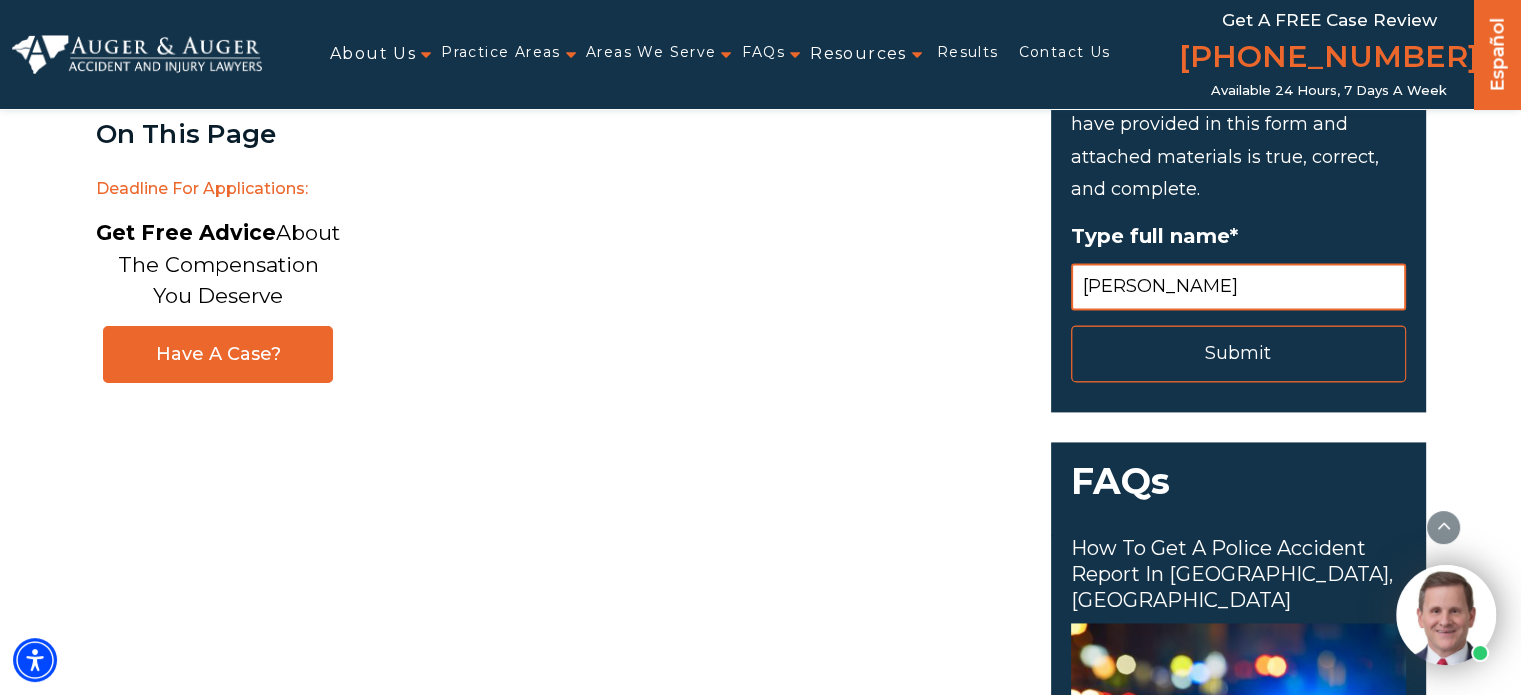click on "Submit" at bounding box center (1238, 353) 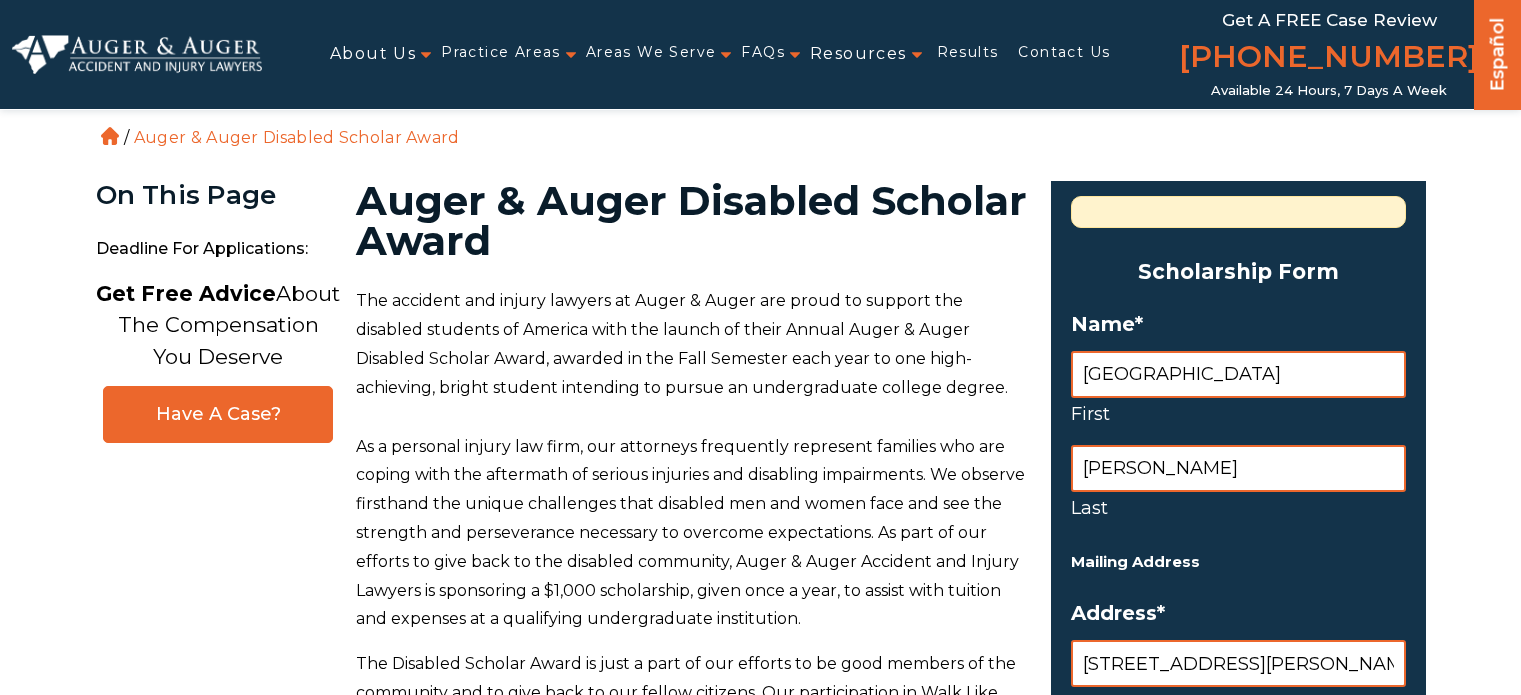 scroll, scrollTop: 0, scrollLeft: 0, axis: both 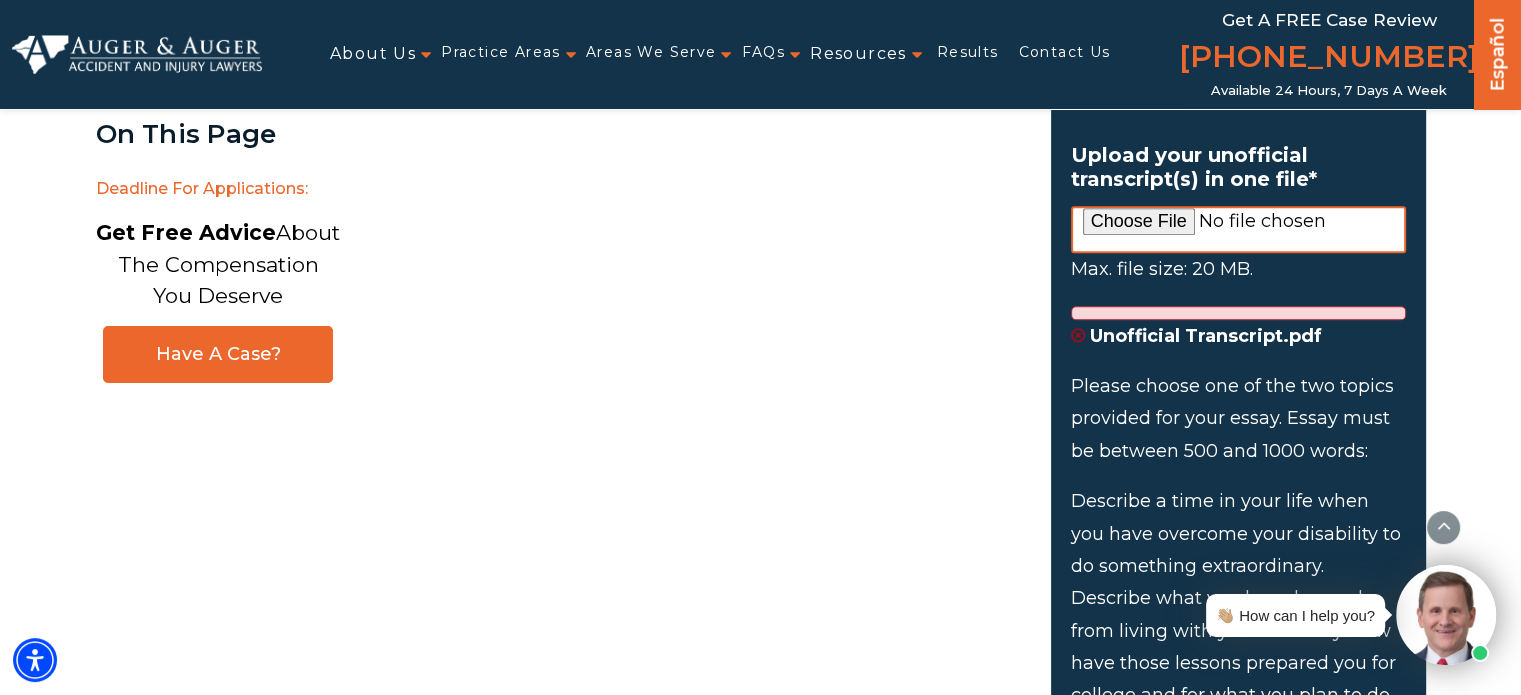 click on "Upload your unofficial transcript(s) in one file *" at bounding box center [1238, 229] 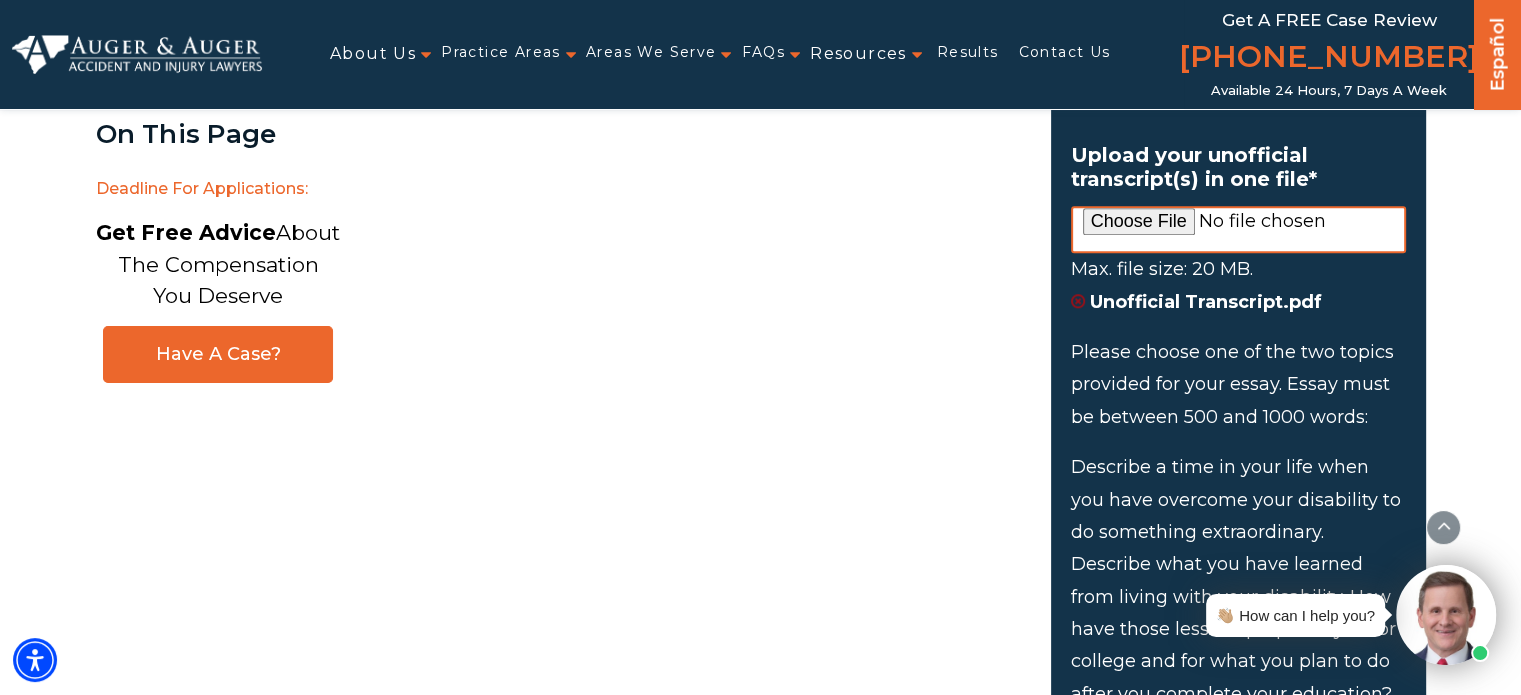 click at bounding box center (1078, 301) 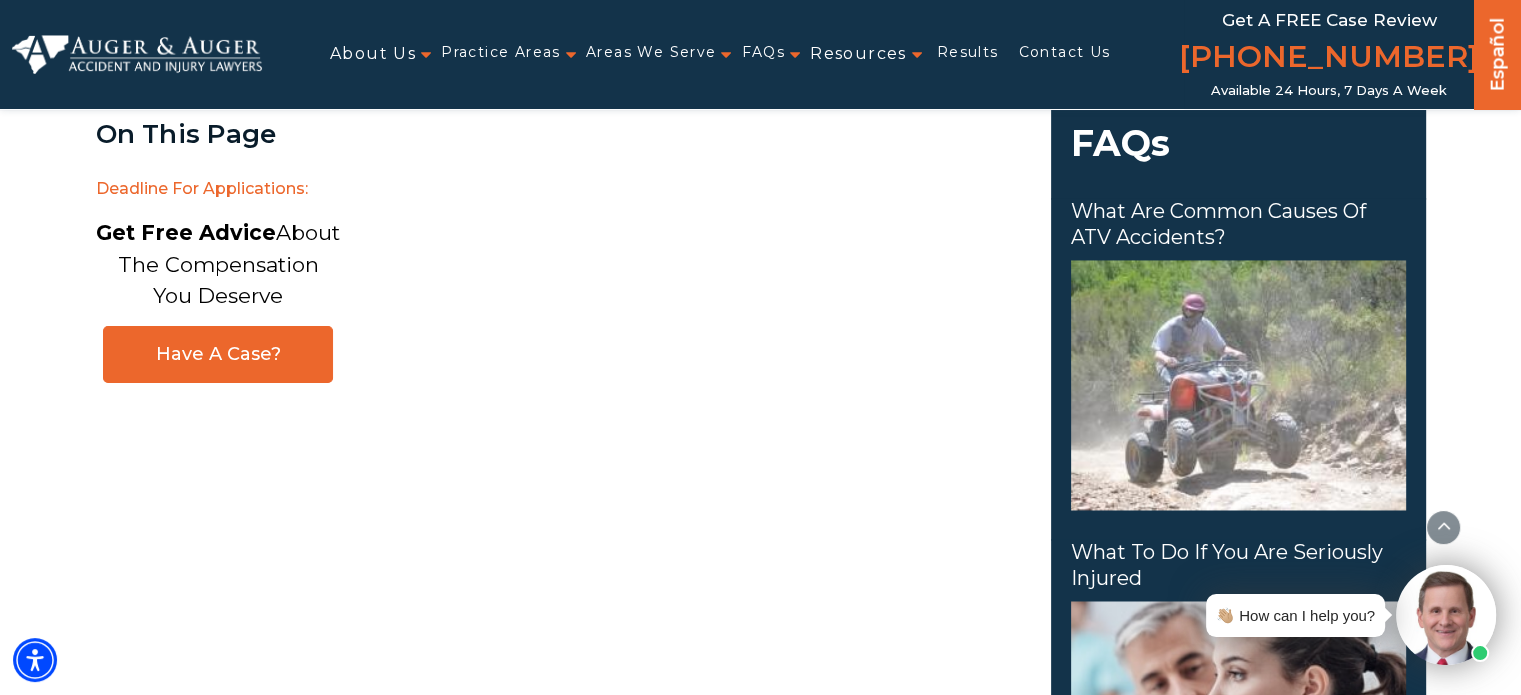 scroll, scrollTop: 3120, scrollLeft: 0, axis: vertical 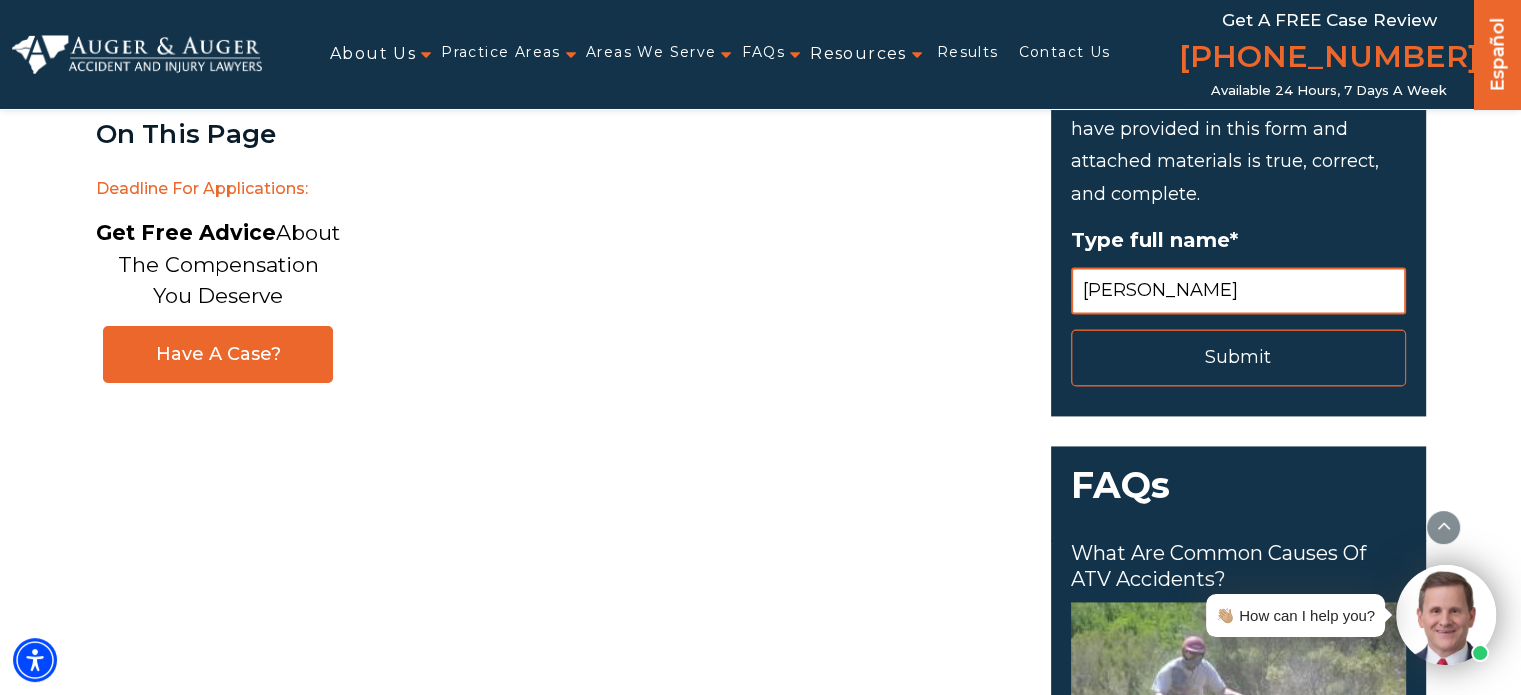 click on "Submit" at bounding box center [1238, 357] 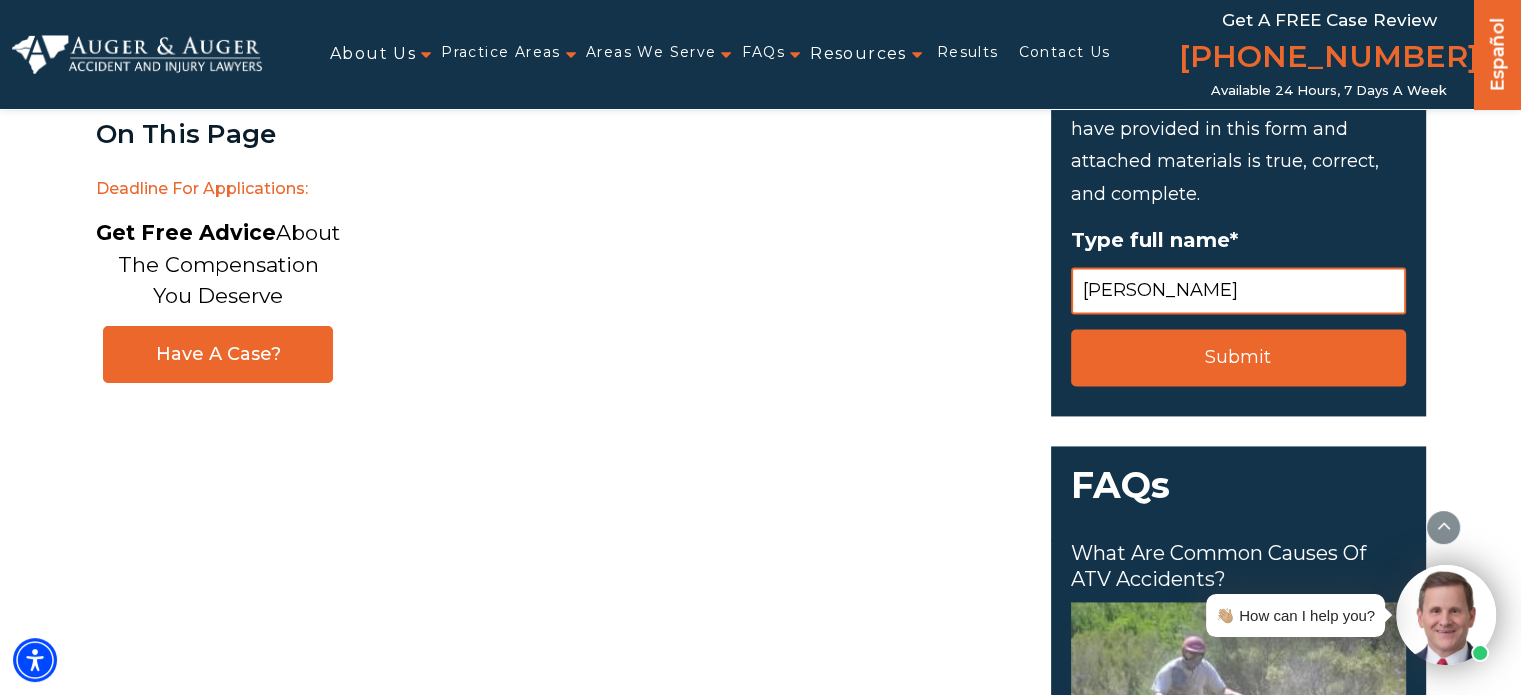 scroll, scrollTop: 2713, scrollLeft: 0, axis: vertical 